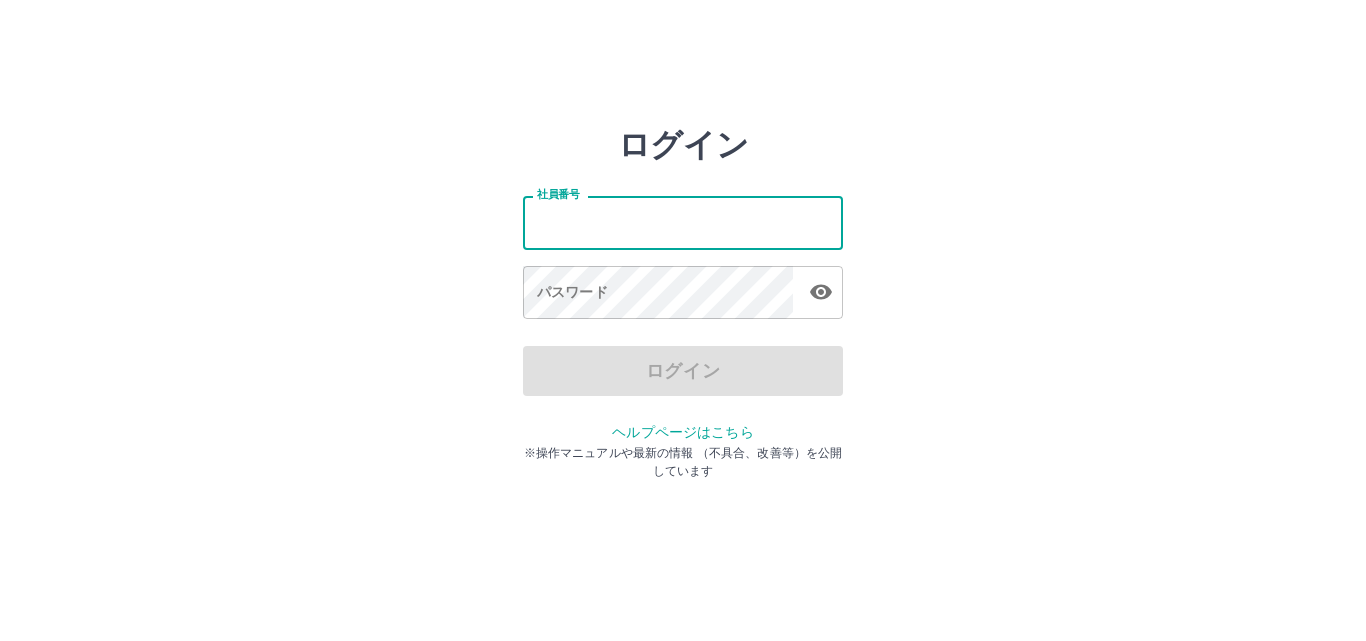 scroll, scrollTop: 0, scrollLeft: 0, axis: both 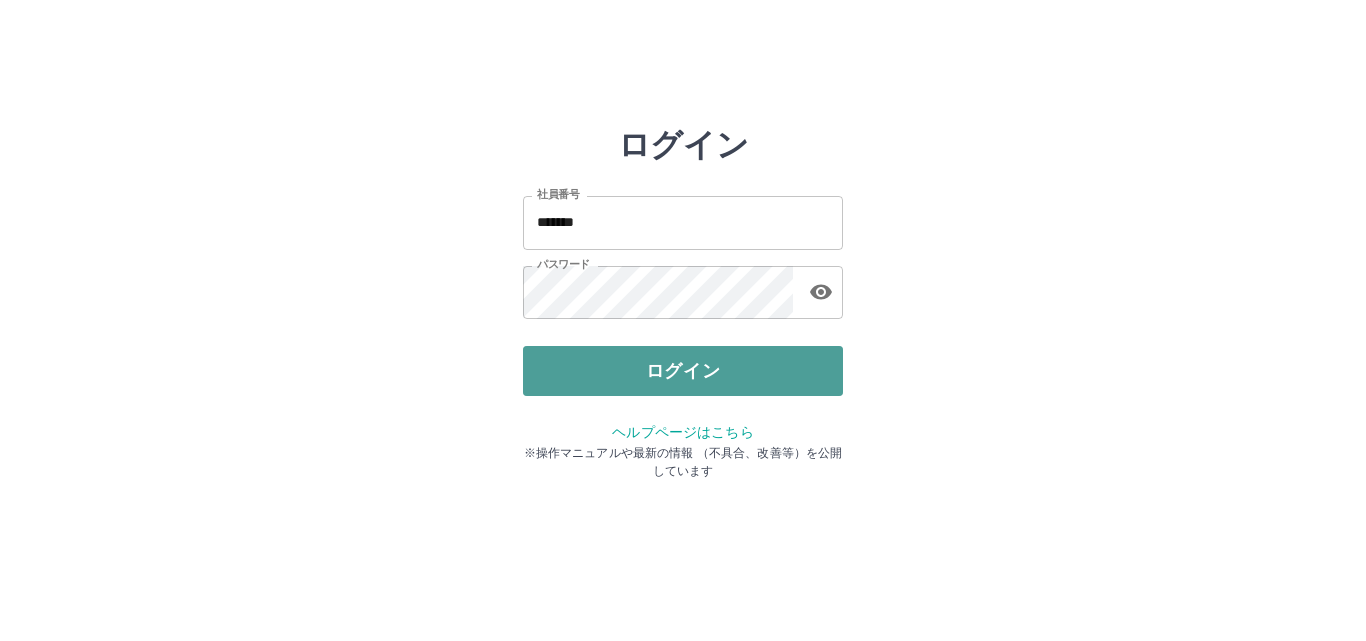click on "ログイン" at bounding box center (683, 371) 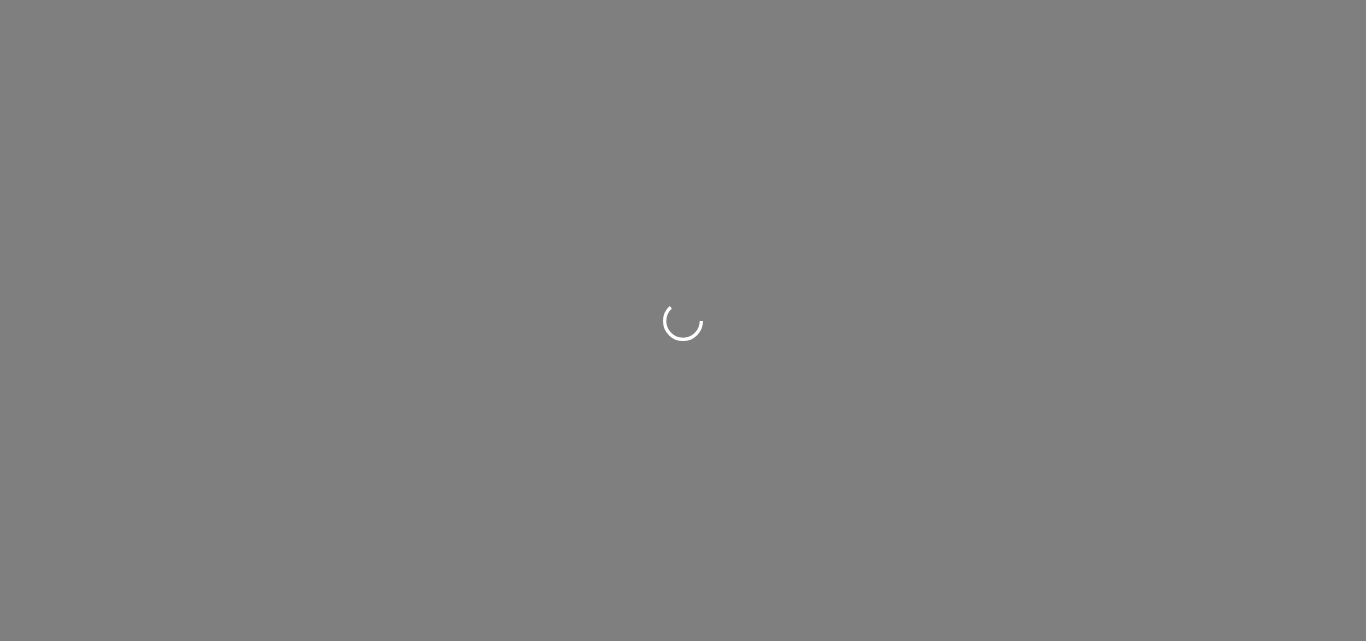 scroll, scrollTop: 0, scrollLeft: 0, axis: both 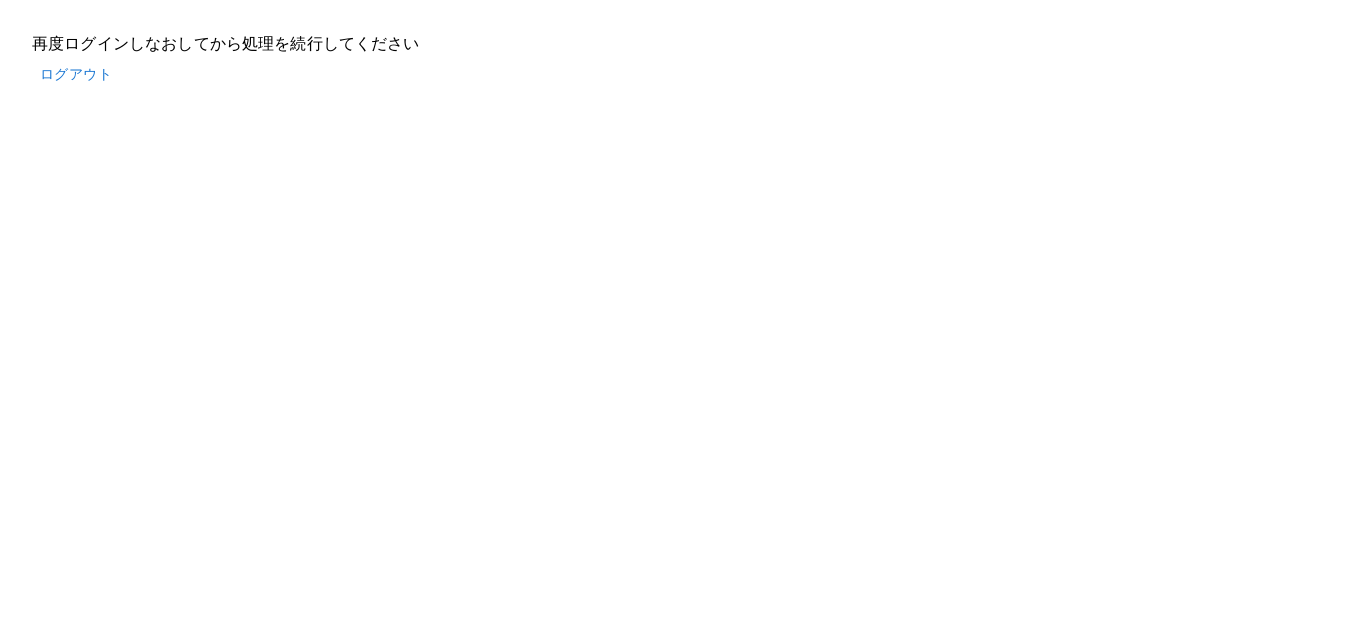 drag, startPoint x: 0, startPoint y: 89, endPoint x: 178, endPoint y: 98, distance: 178.22739 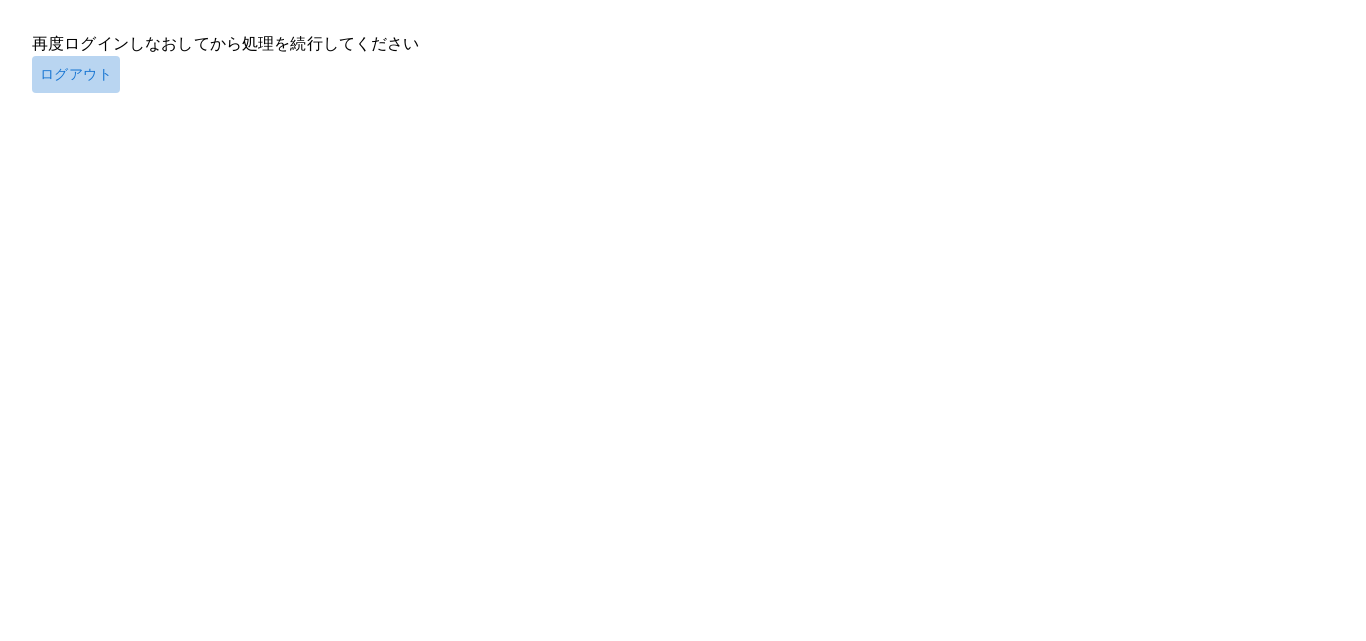 click on "ログアウト" at bounding box center [76, 74] 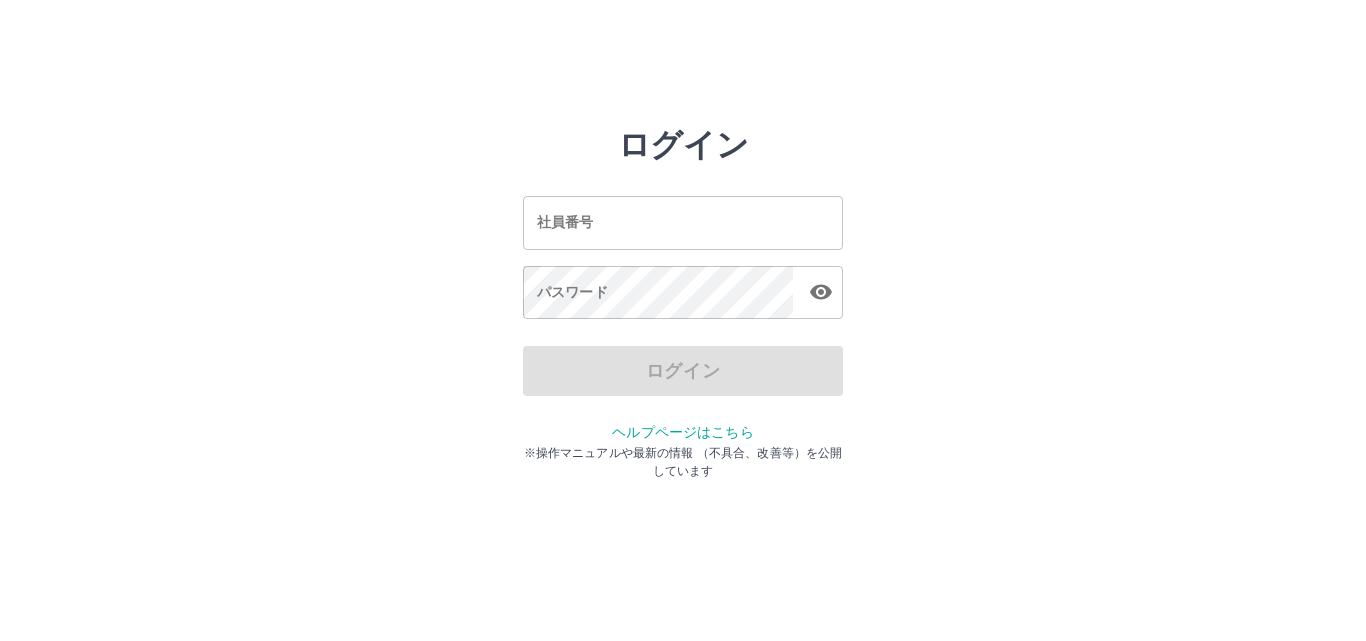scroll, scrollTop: 0, scrollLeft: 0, axis: both 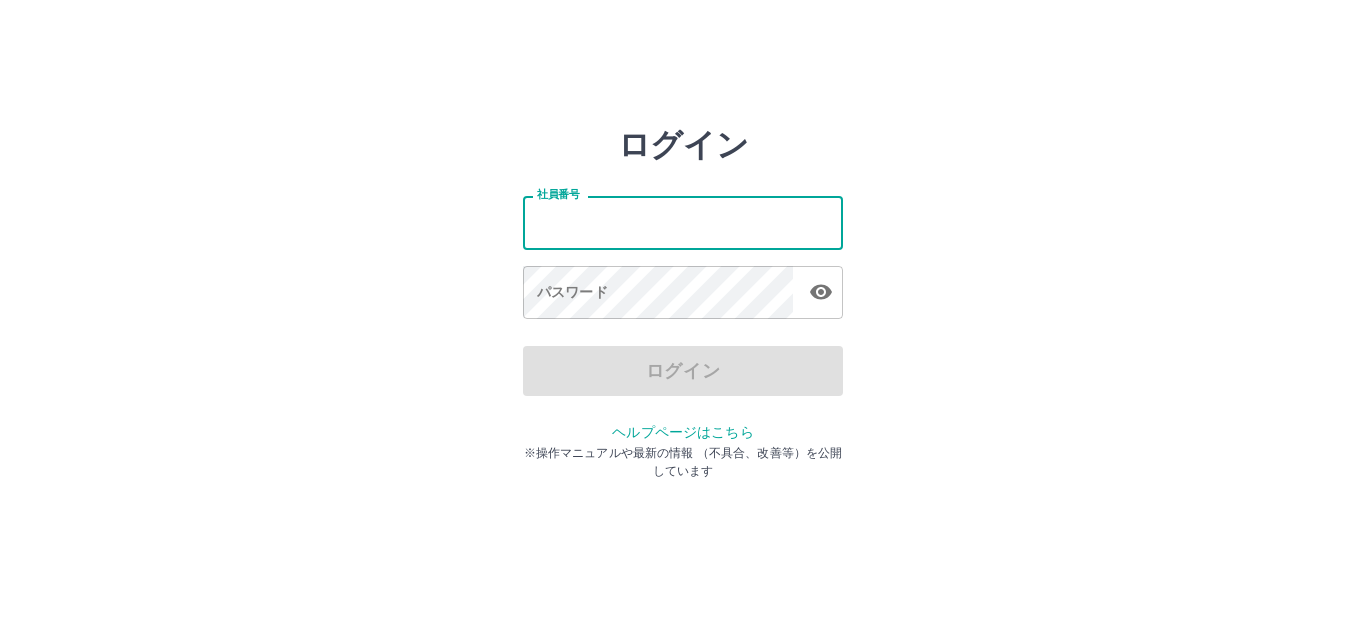 click on "社員番号" at bounding box center (683, 222) 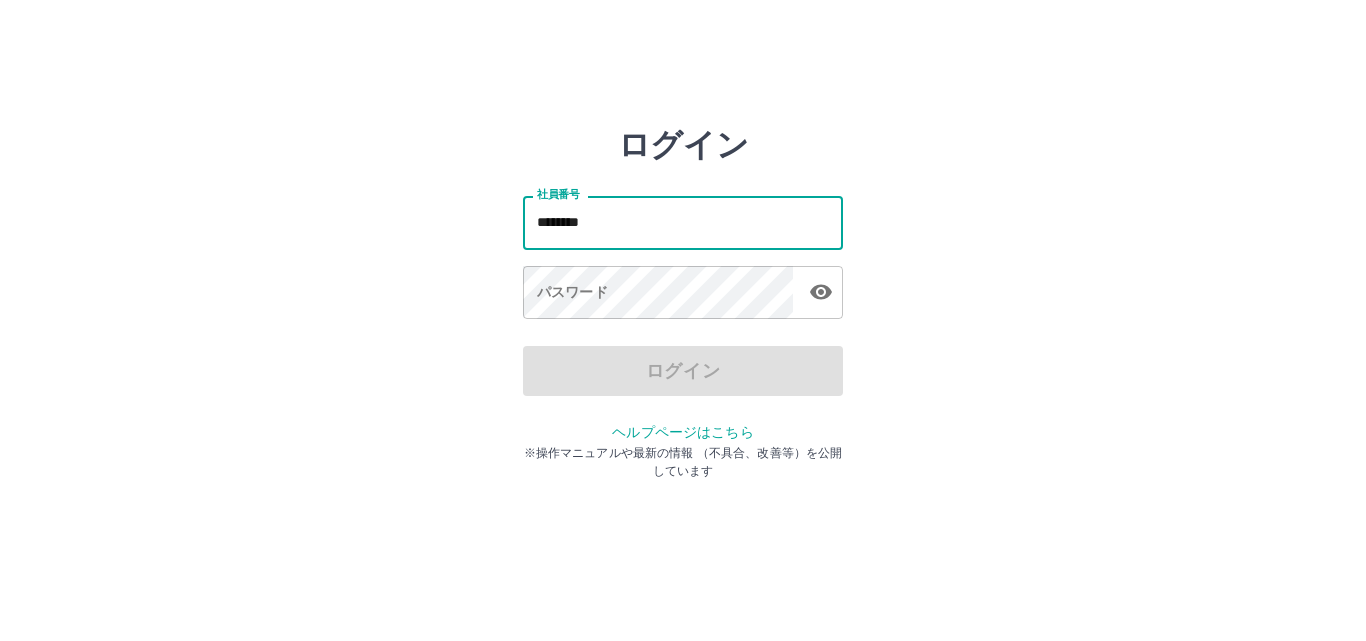 type on "*******" 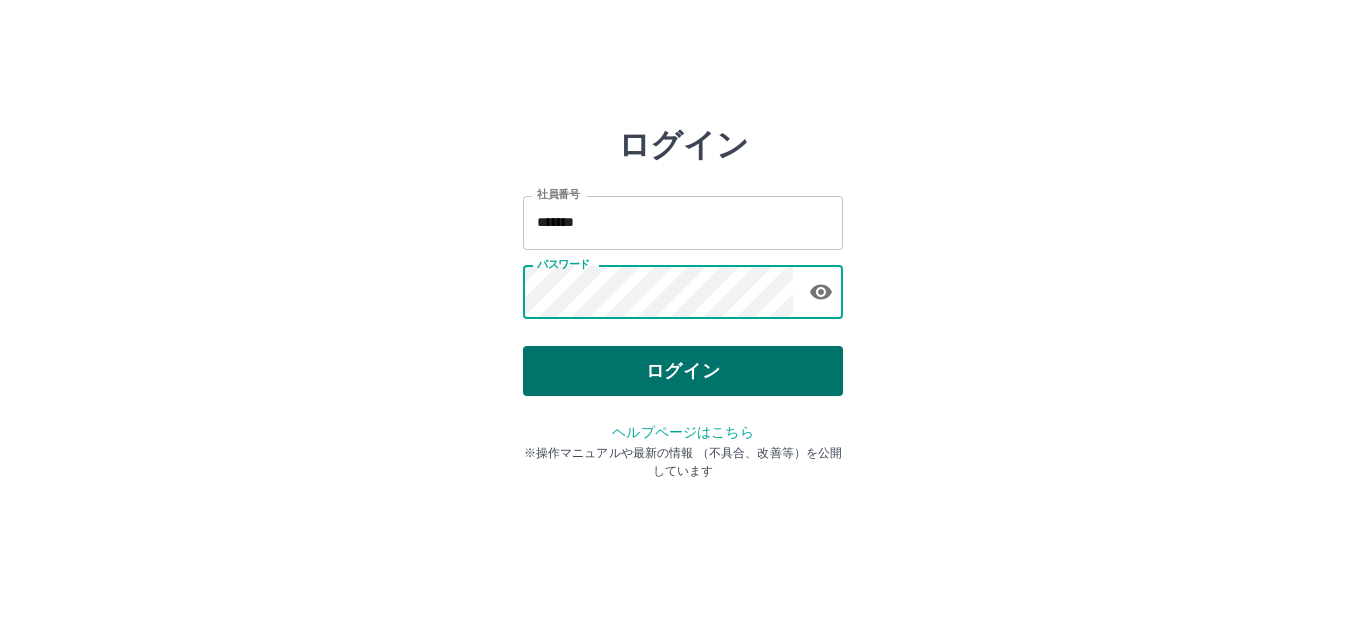 click on "ログイン" at bounding box center (683, 371) 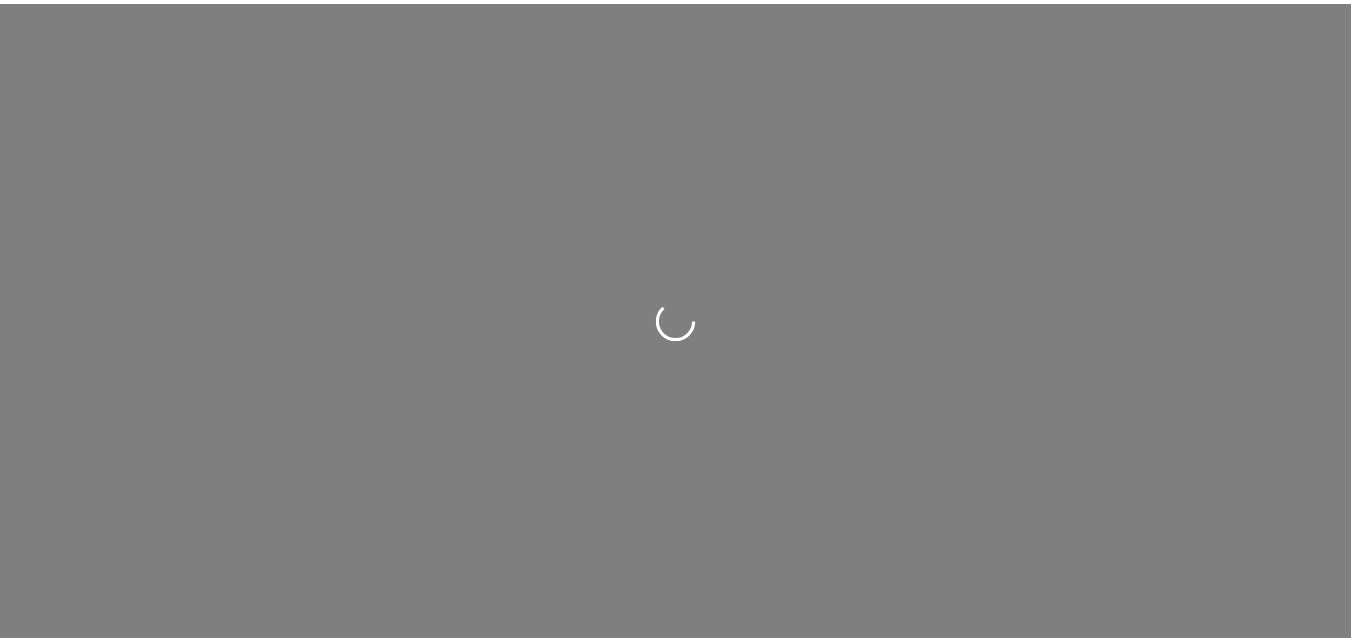 scroll, scrollTop: 0, scrollLeft: 0, axis: both 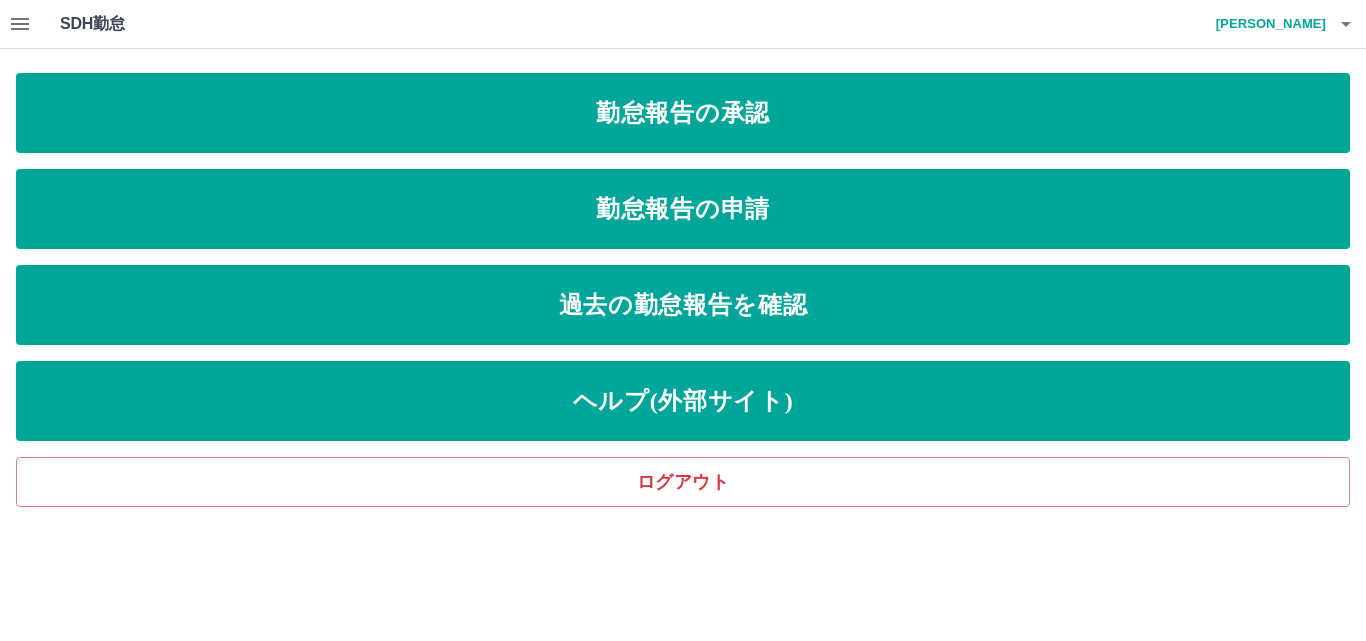 click 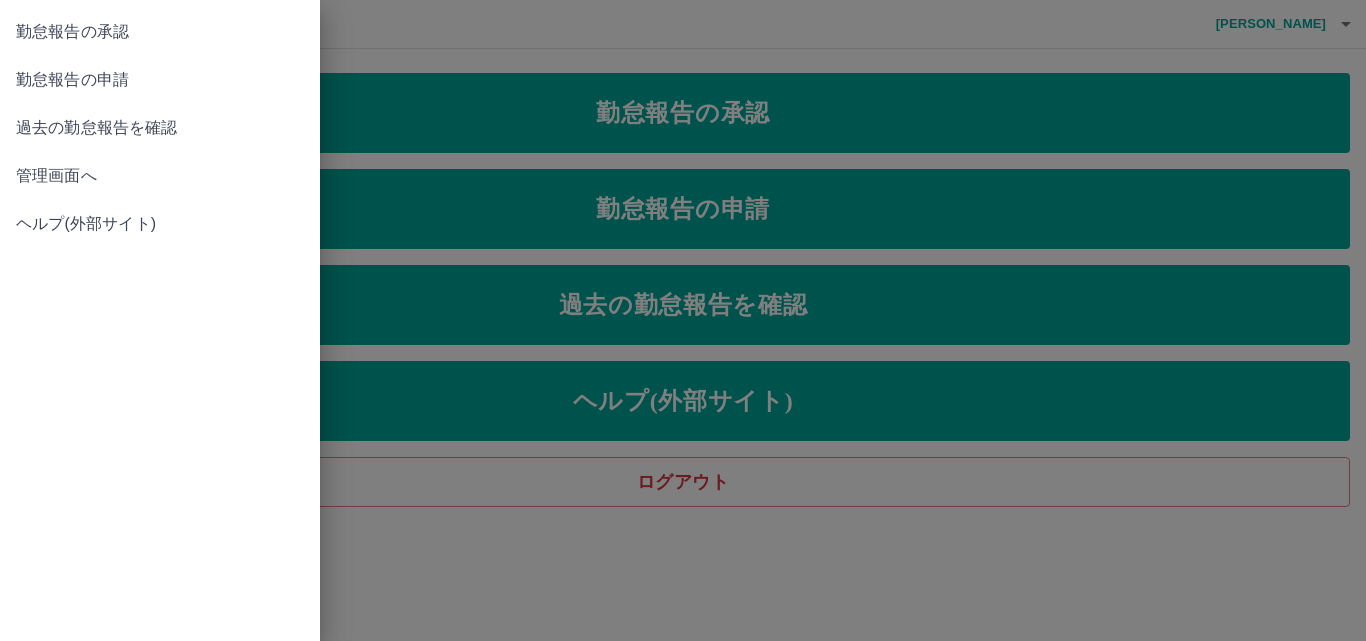 click at bounding box center (683, 320) 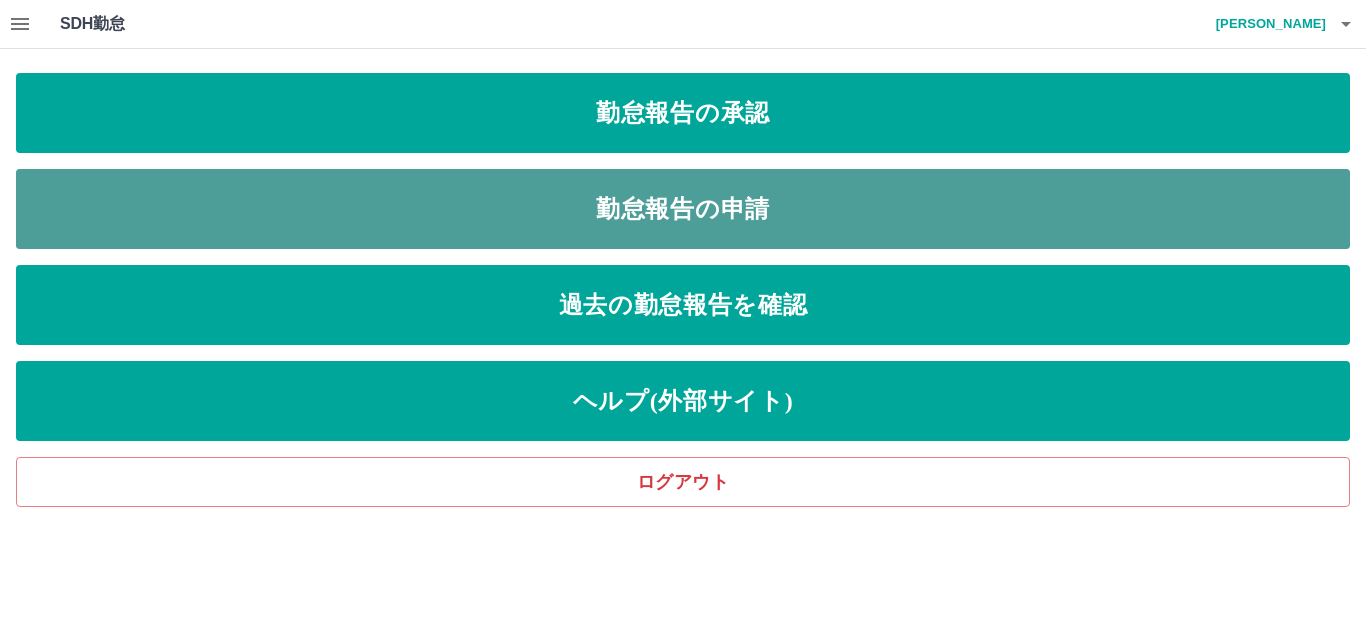 click on "勤怠報告の申請" at bounding box center [683, 209] 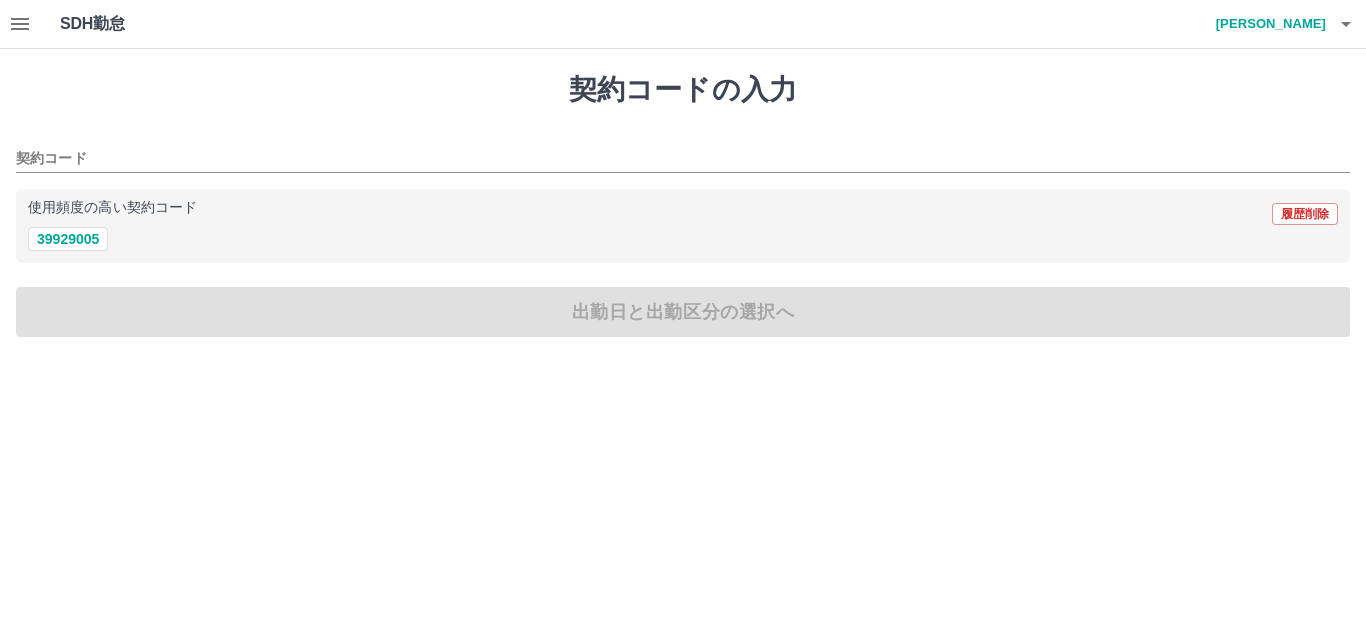 click on "契約コード" at bounding box center (683, 152) 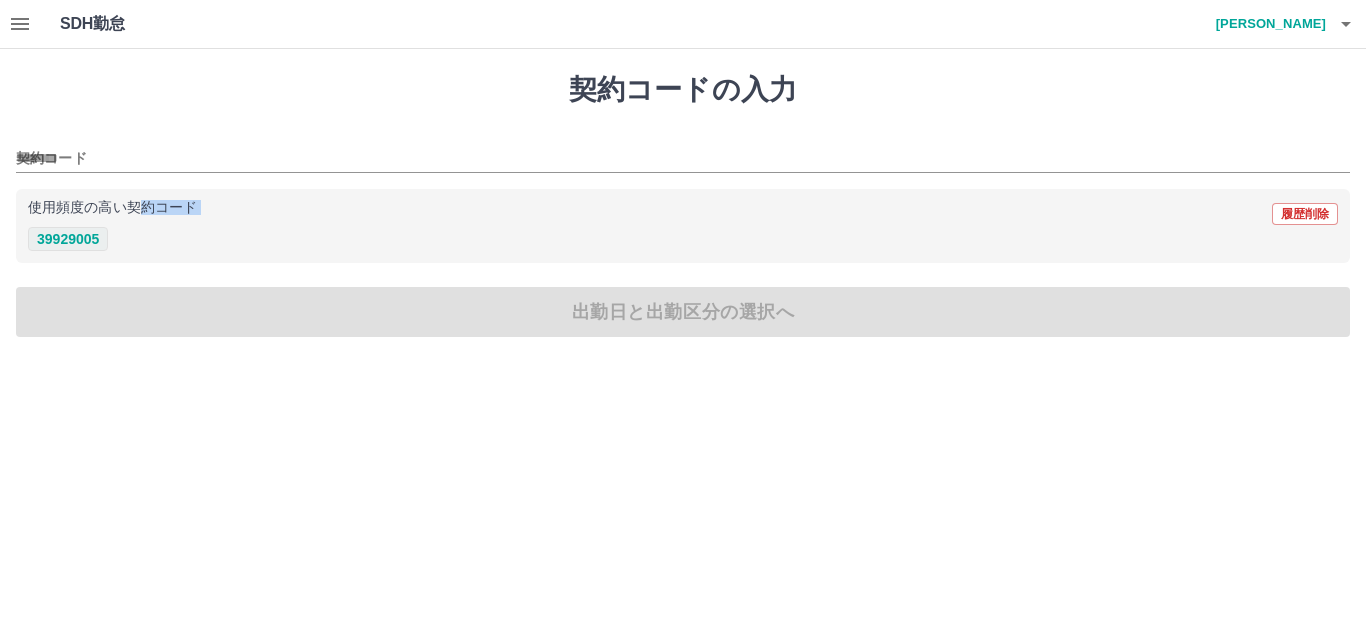 drag, startPoint x: 135, startPoint y: 199, endPoint x: 85, endPoint y: 250, distance: 71.42129 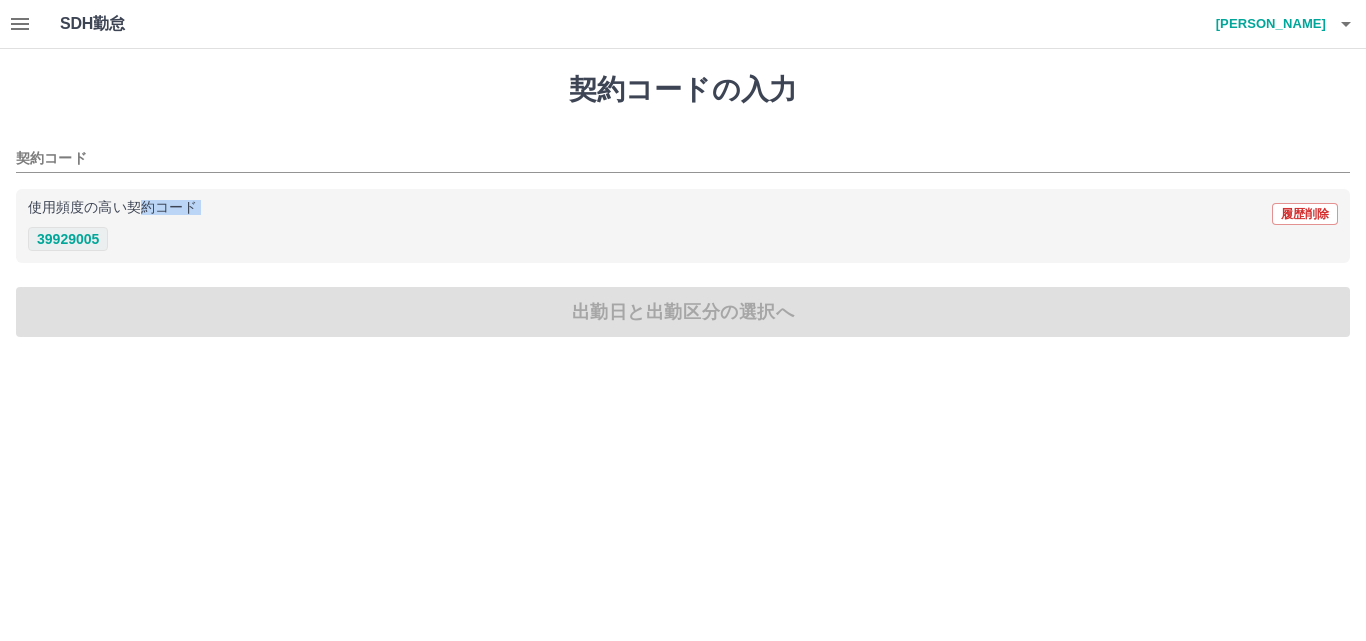click on "使用頻度の高い契約コード 履歴削除 39929005" at bounding box center [683, 226] 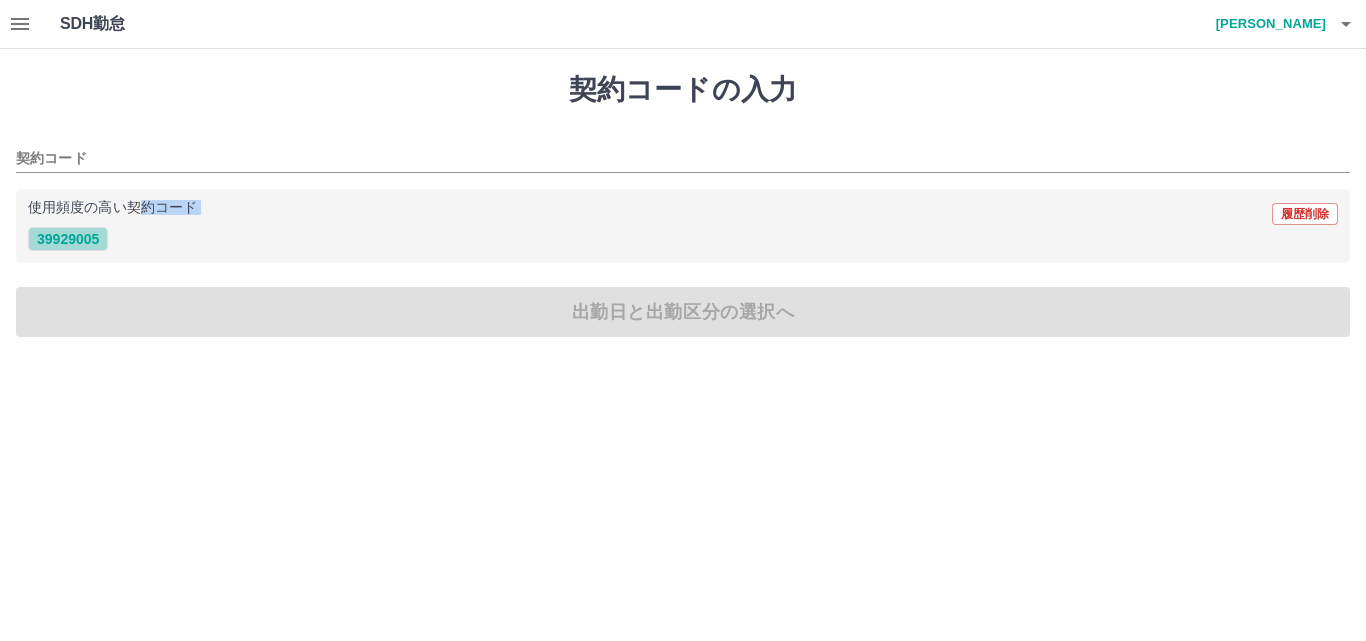 click on "39929005" at bounding box center (68, 239) 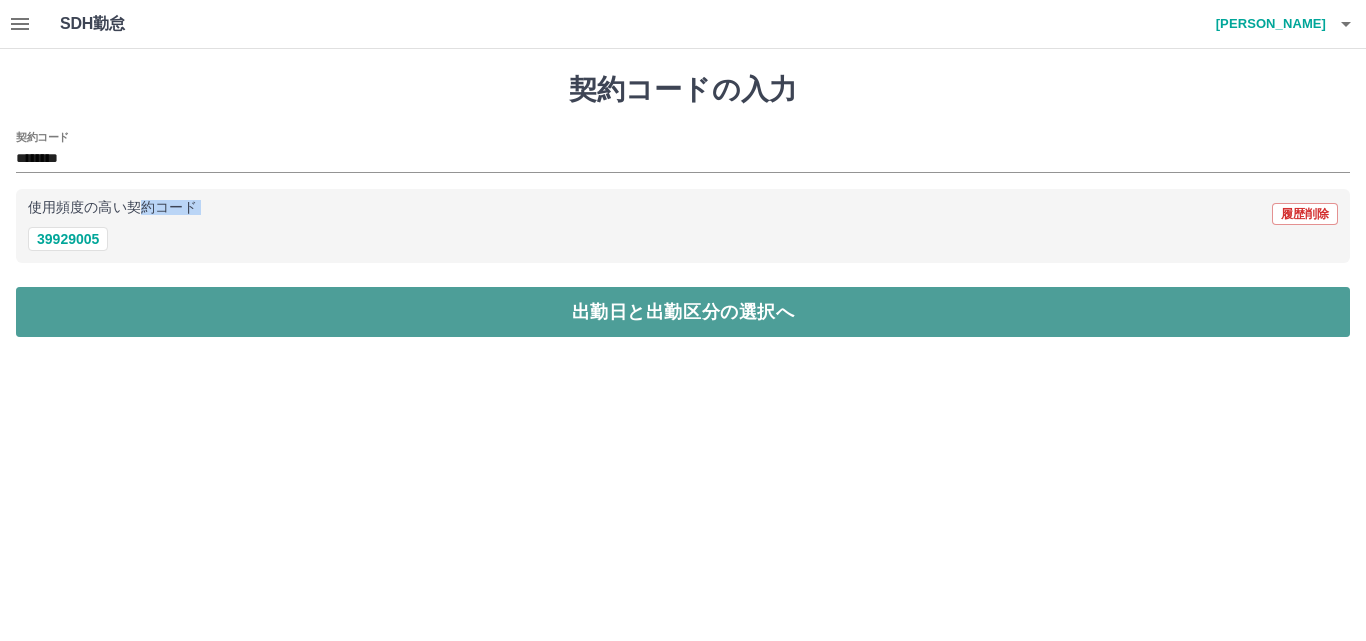 click on "出勤日と出勤区分の選択へ" at bounding box center [683, 312] 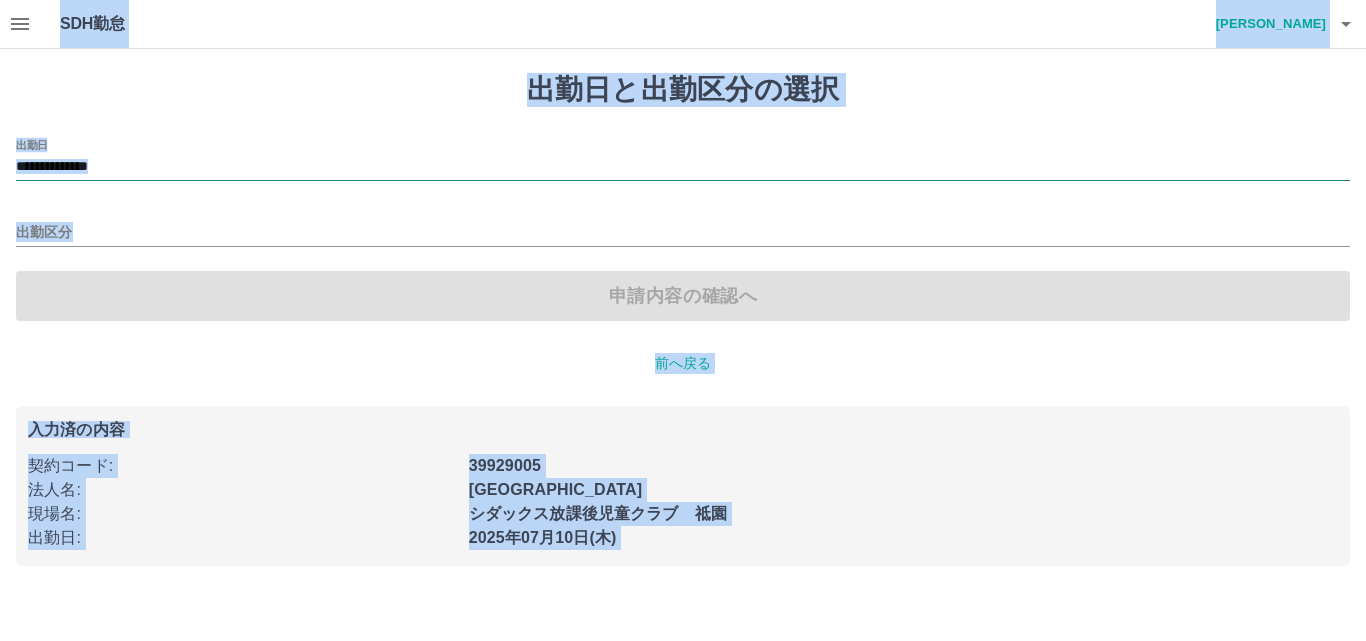 click on "**********" at bounding box center (683, 167) 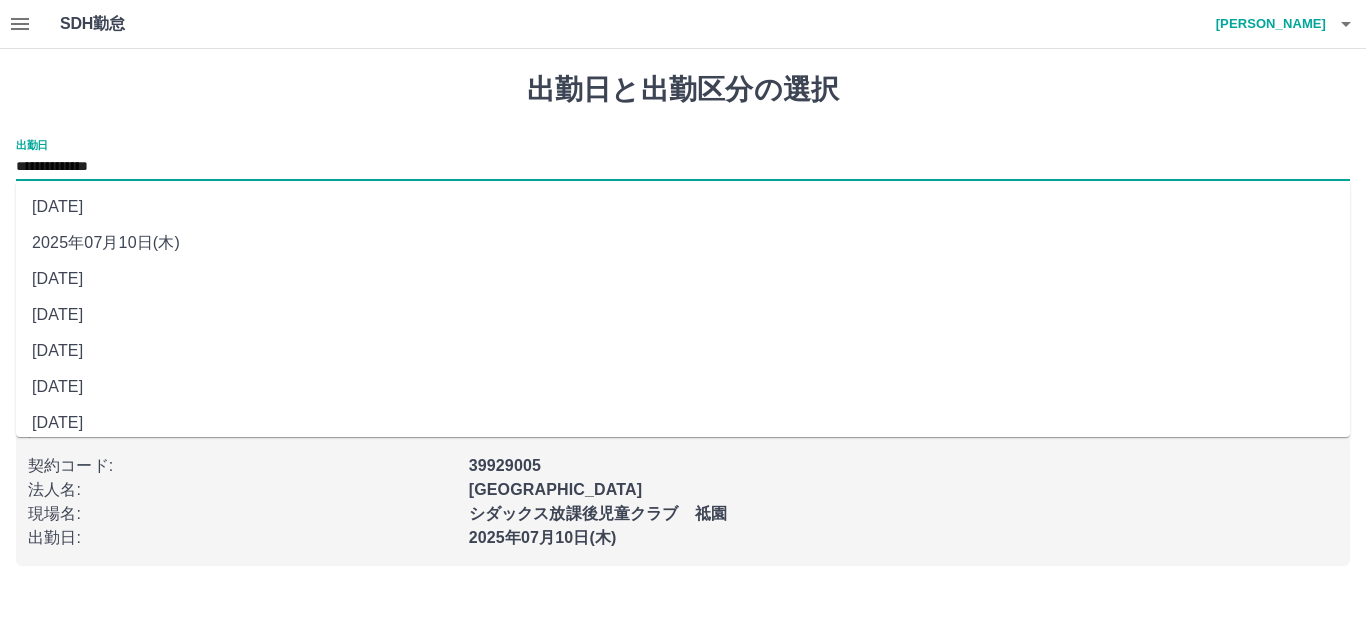 click on "2025年07月08日(火)" at bounding box center (683, 315) 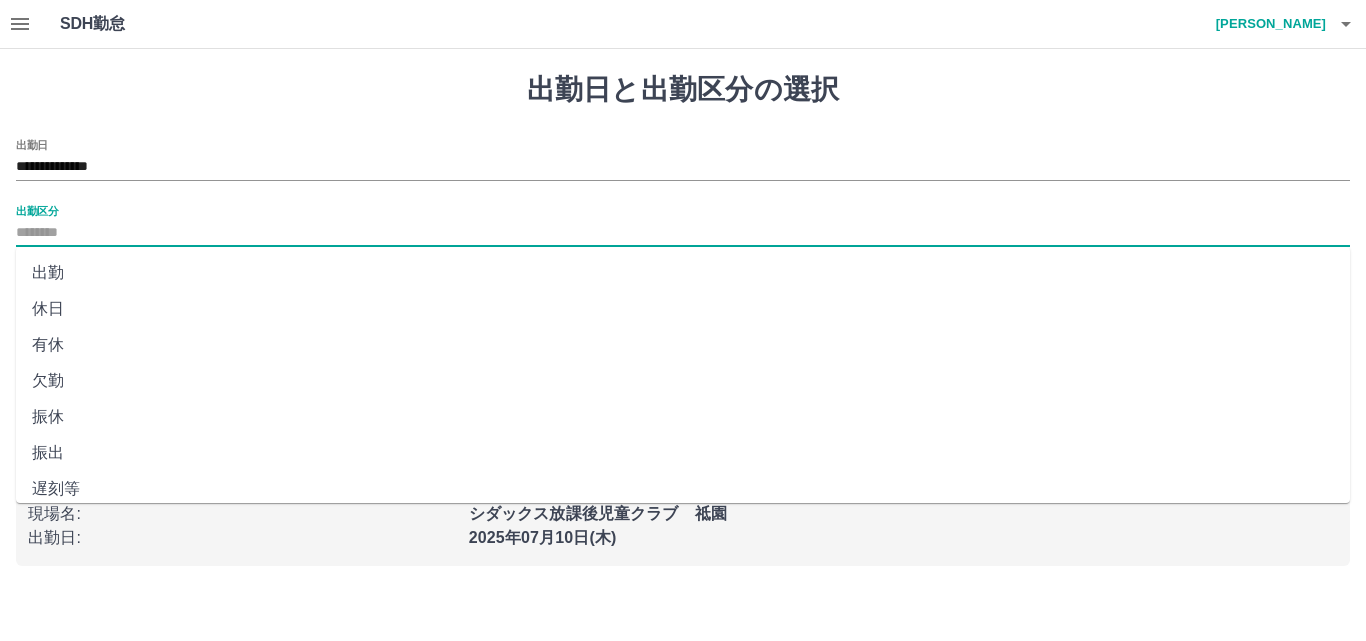 click on "出勤区分" at bounding box center [683, 233] 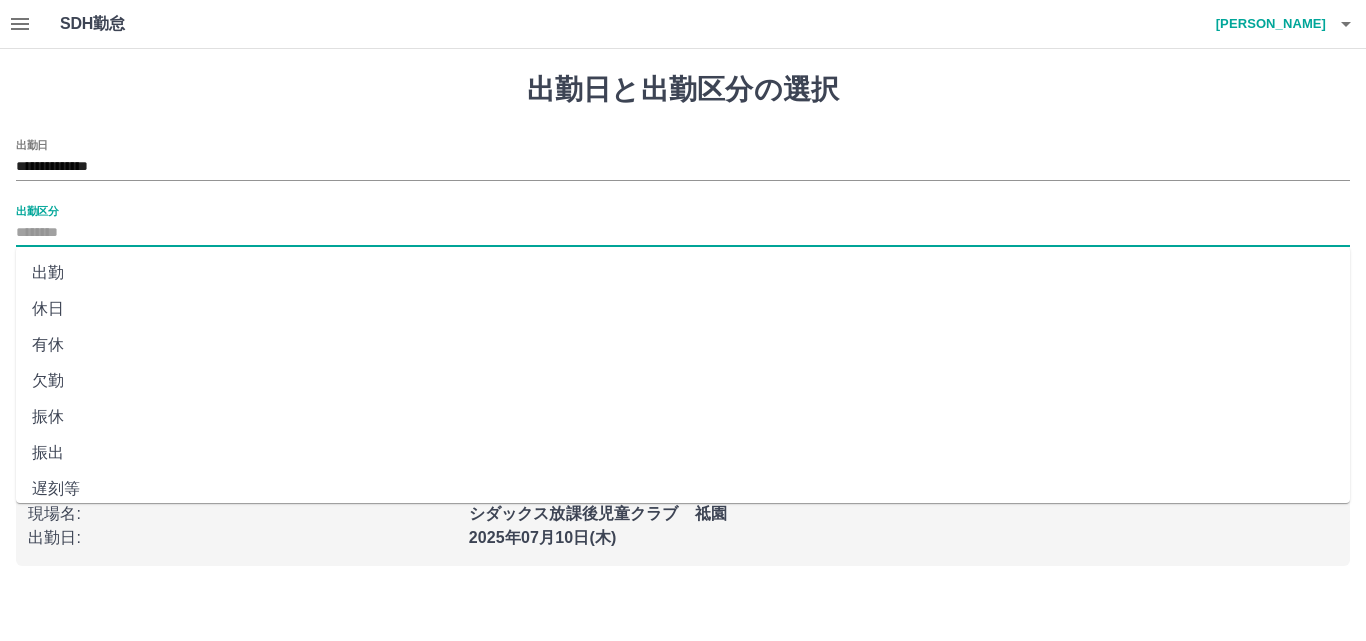 click on "出勤" at bounding box center (683, 273) 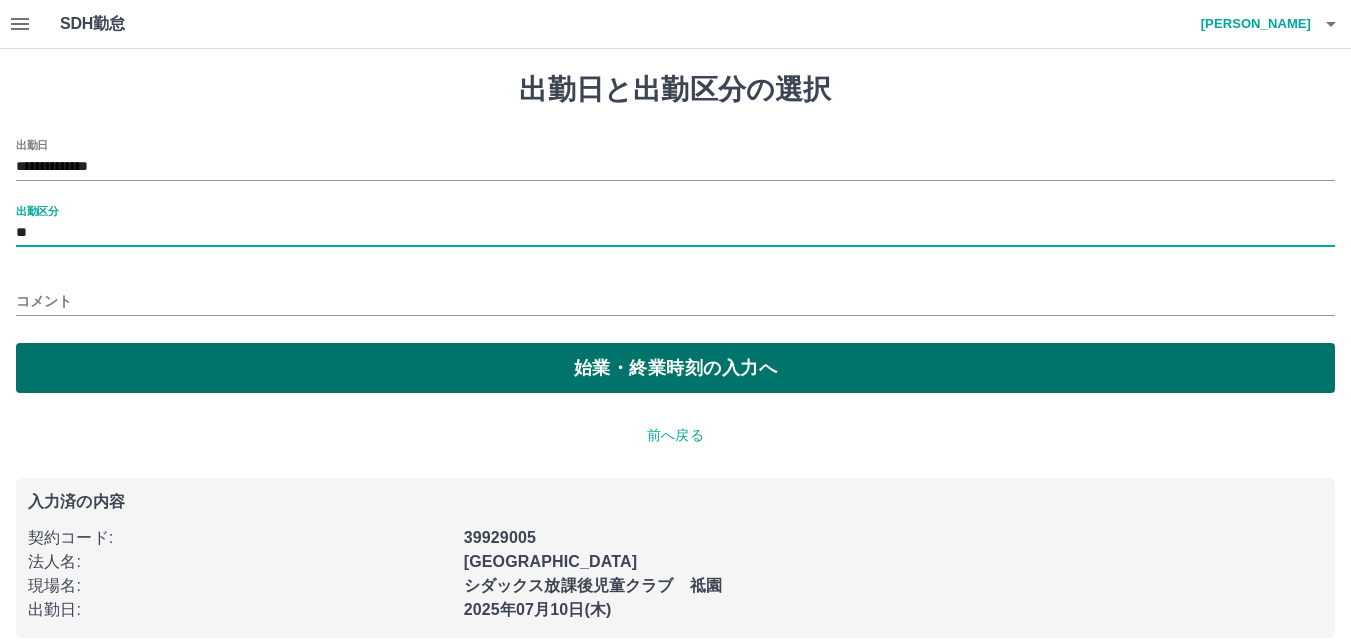 click on "始業・終業時刻の入力へ" at bounding box center [675, 368] 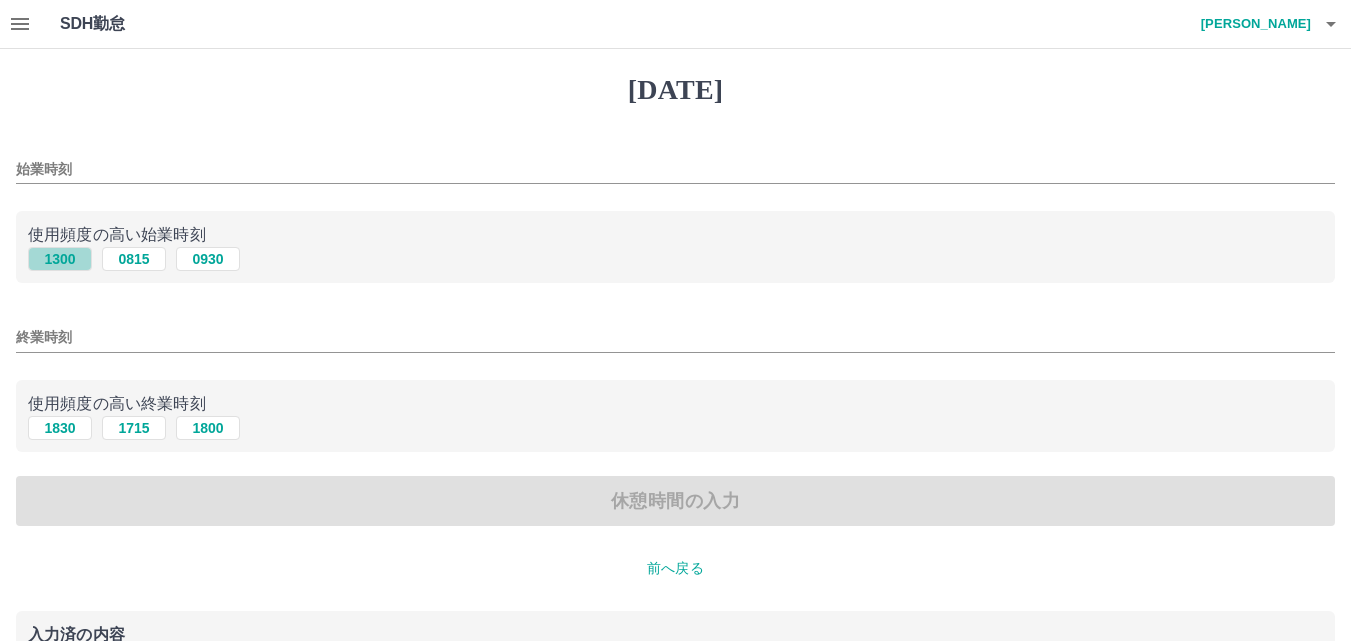 click on "1300" at bounding box center (60, 259) 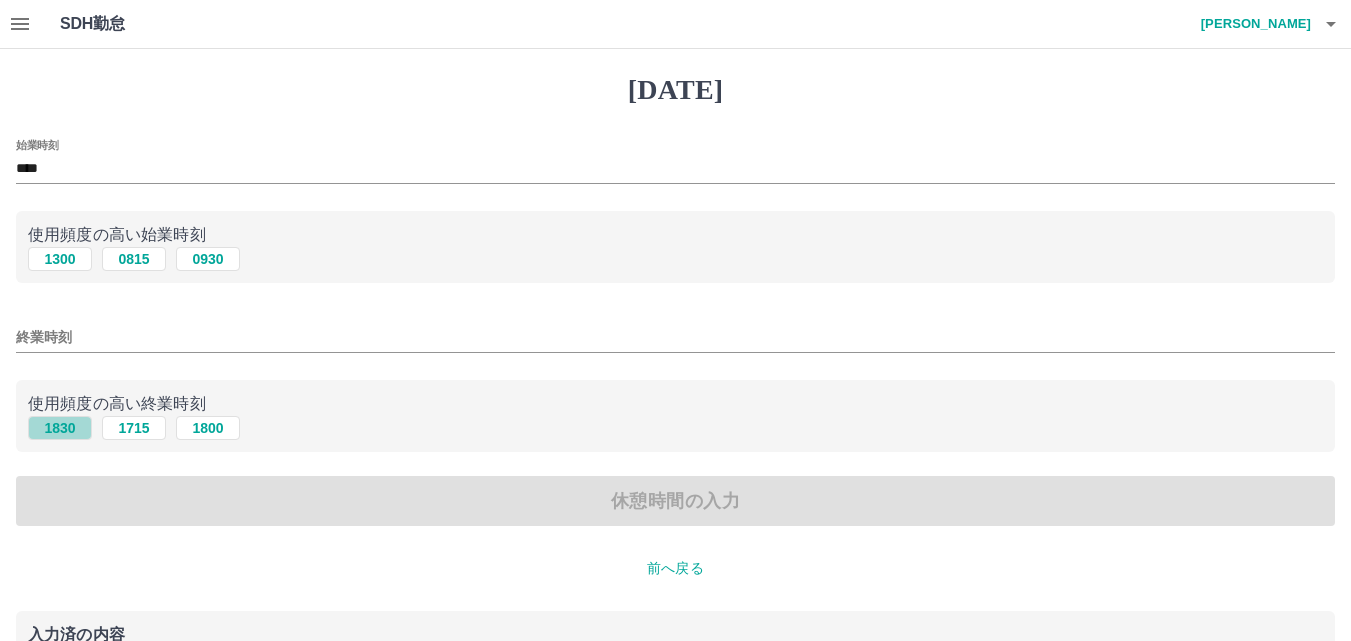 click on "1830" at bounding box center (60, 428) 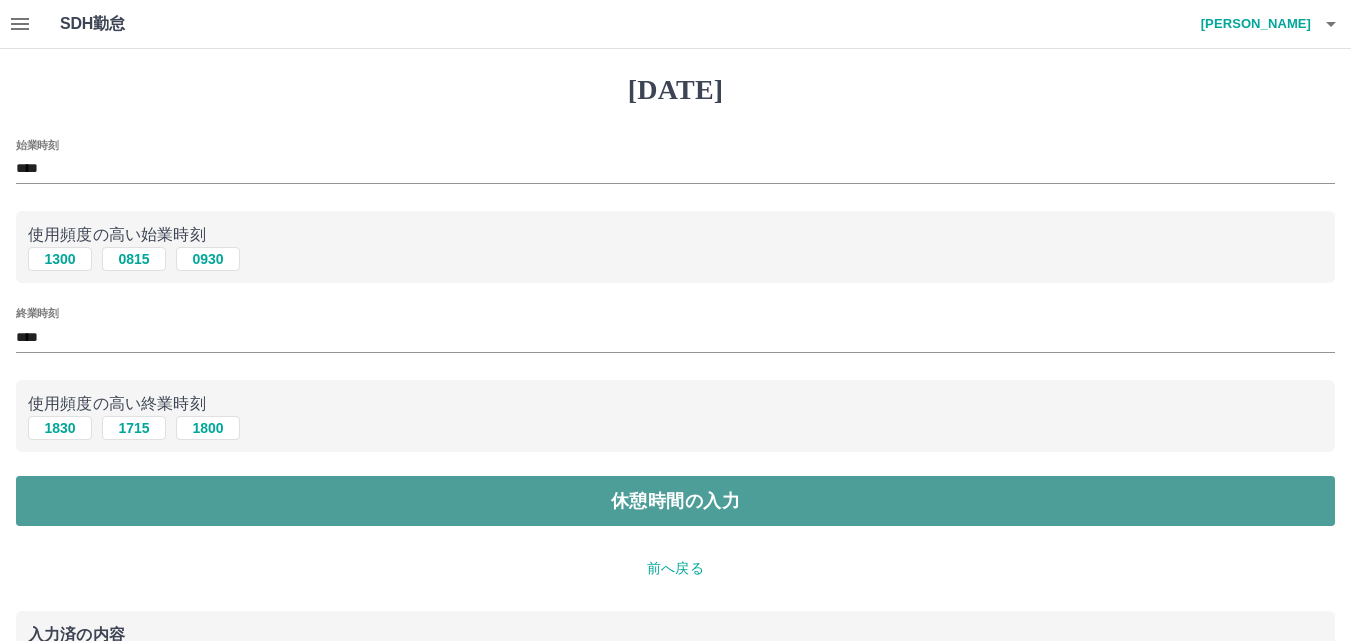 click on "休憩時間の入力" at bounding box center (675, 501) 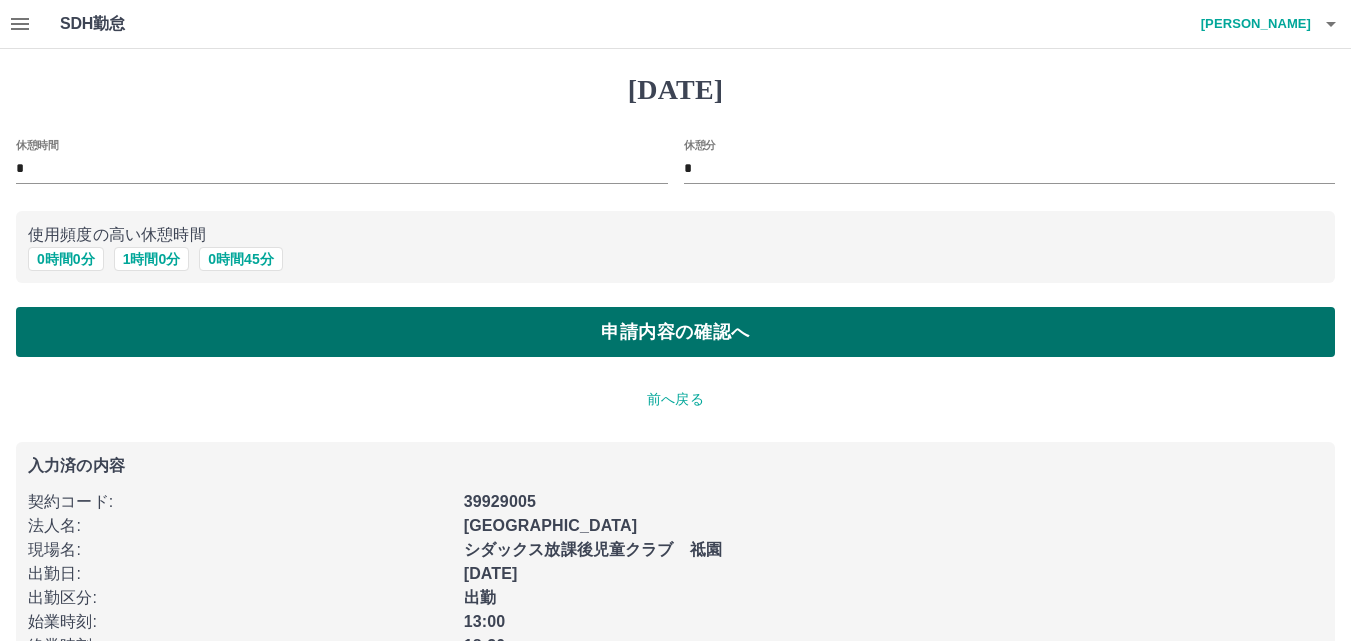 click on "申請内容の確認へ" at bounding box center (675, 332) 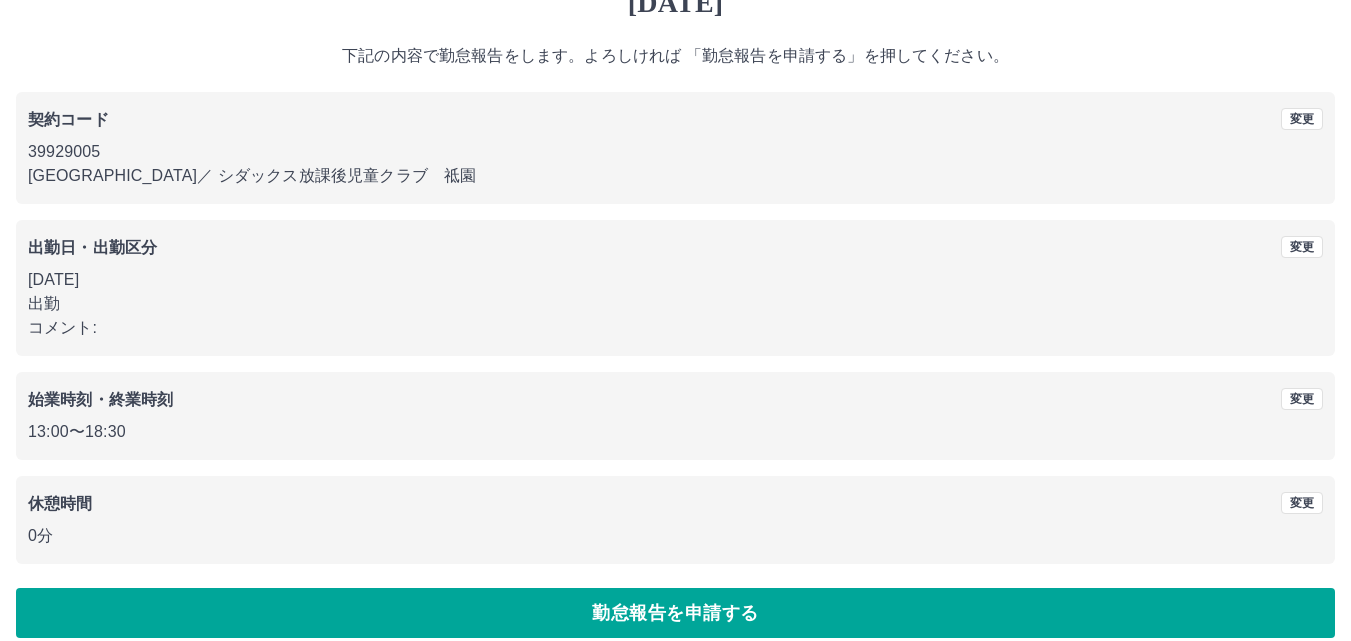 scroll, scrollTop: 108, scrollLeft: 0, axis: vertical 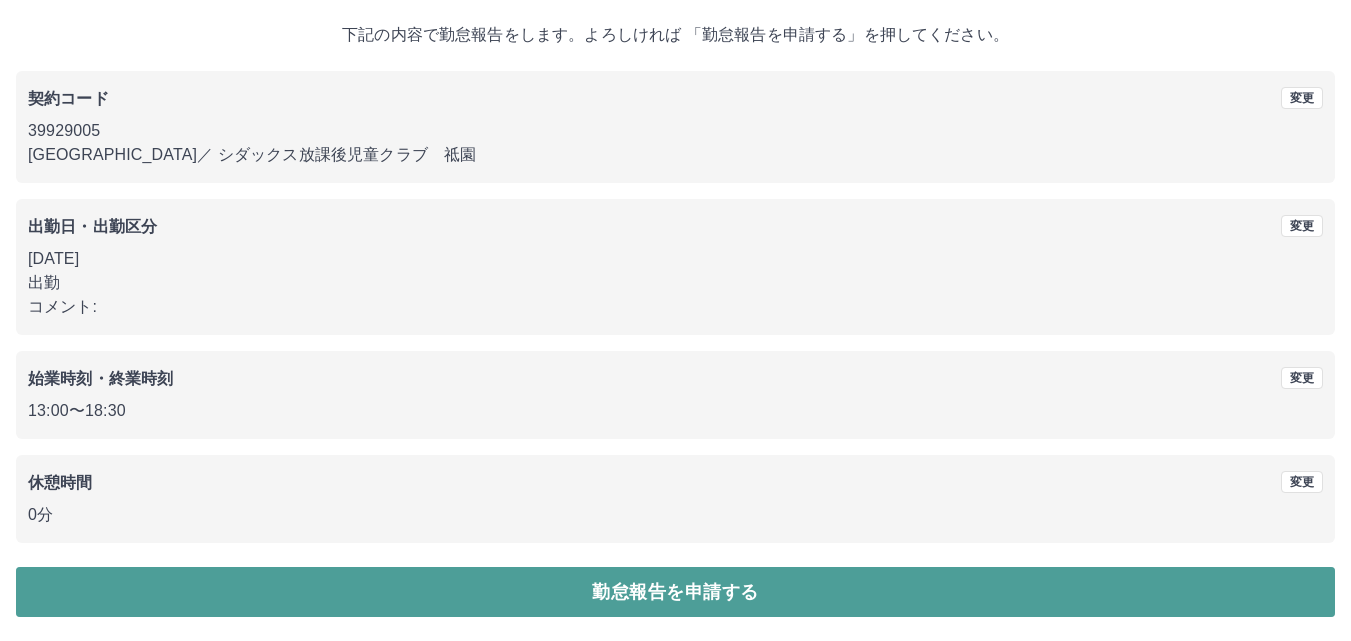 click on "勤怠報告を申請する" at bounding box center (675, 592) 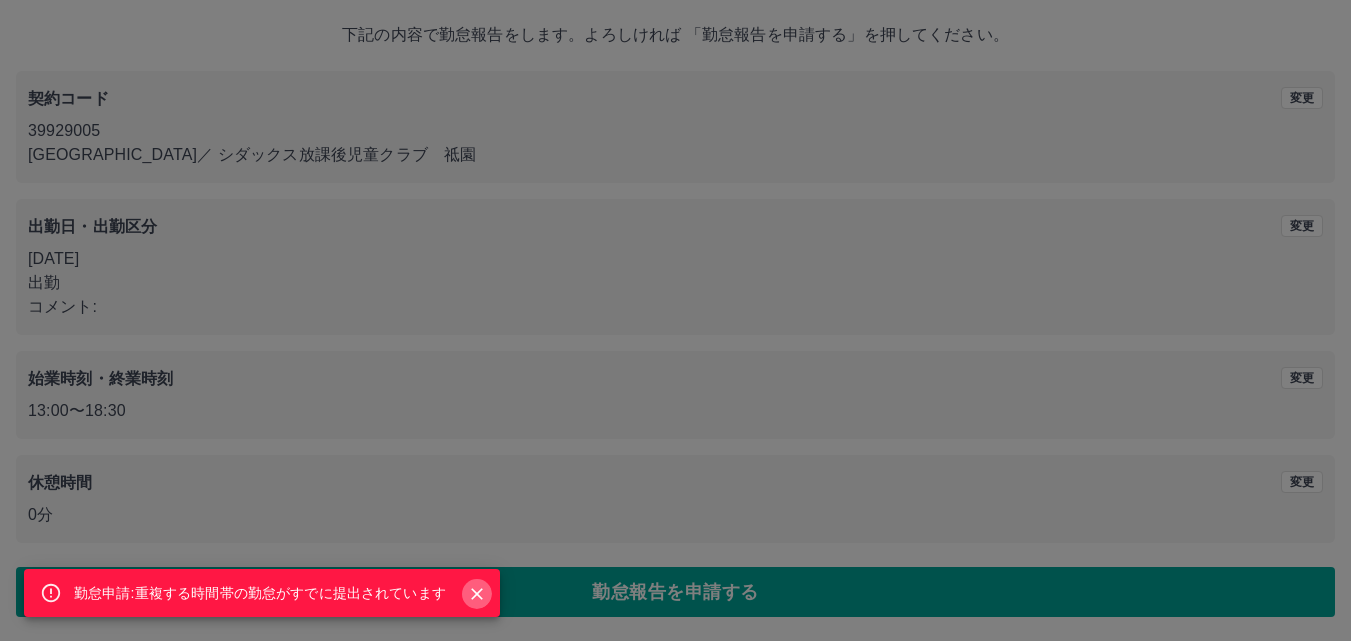 click 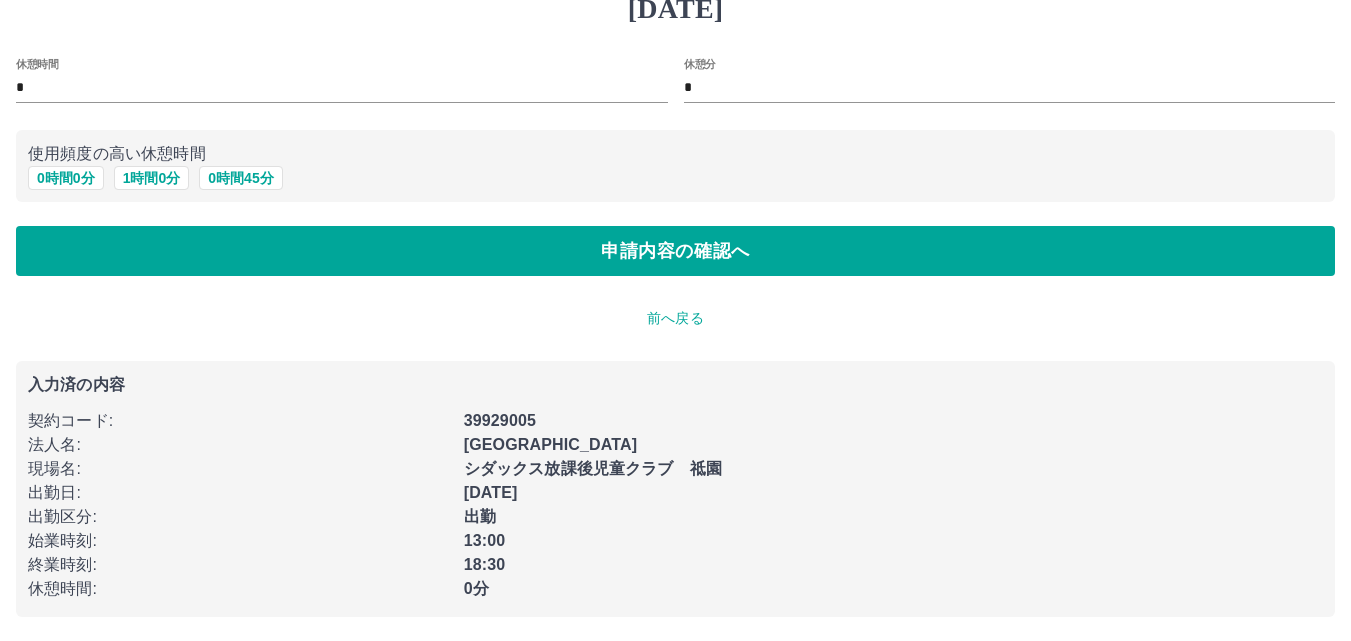 scroll, scrollTop: 0, scrollLeft: 0, axis: both 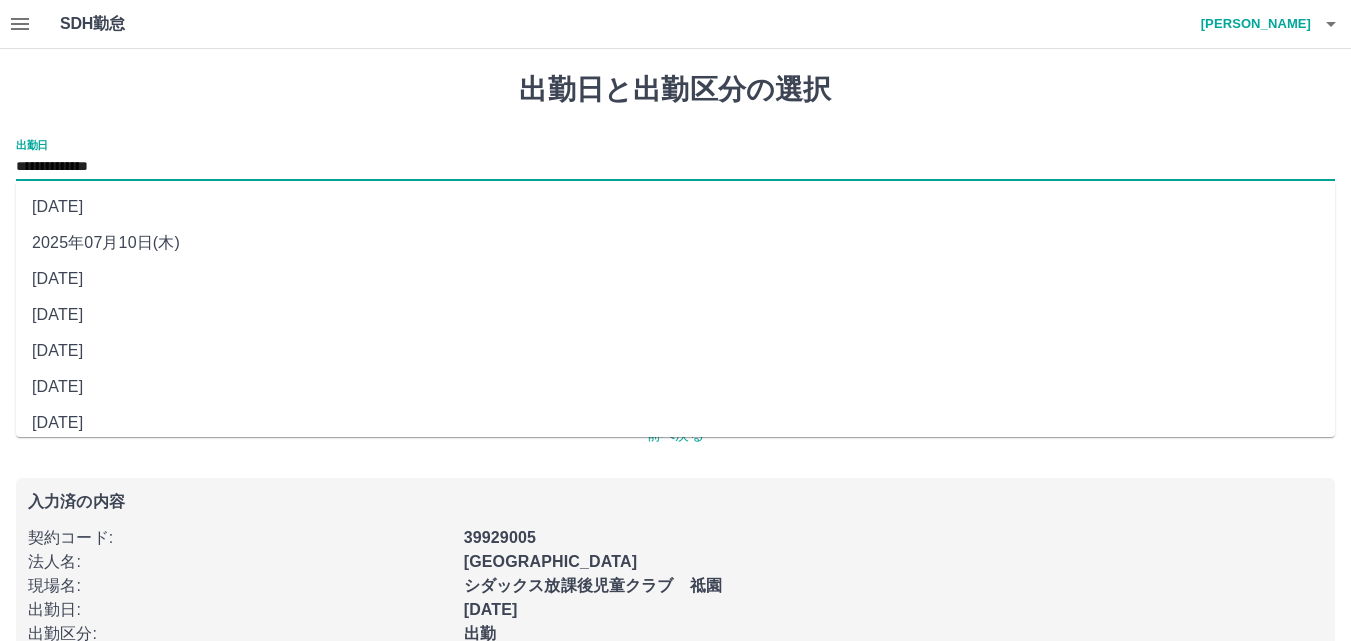 click on "**********" at bounding box center [675, 167] 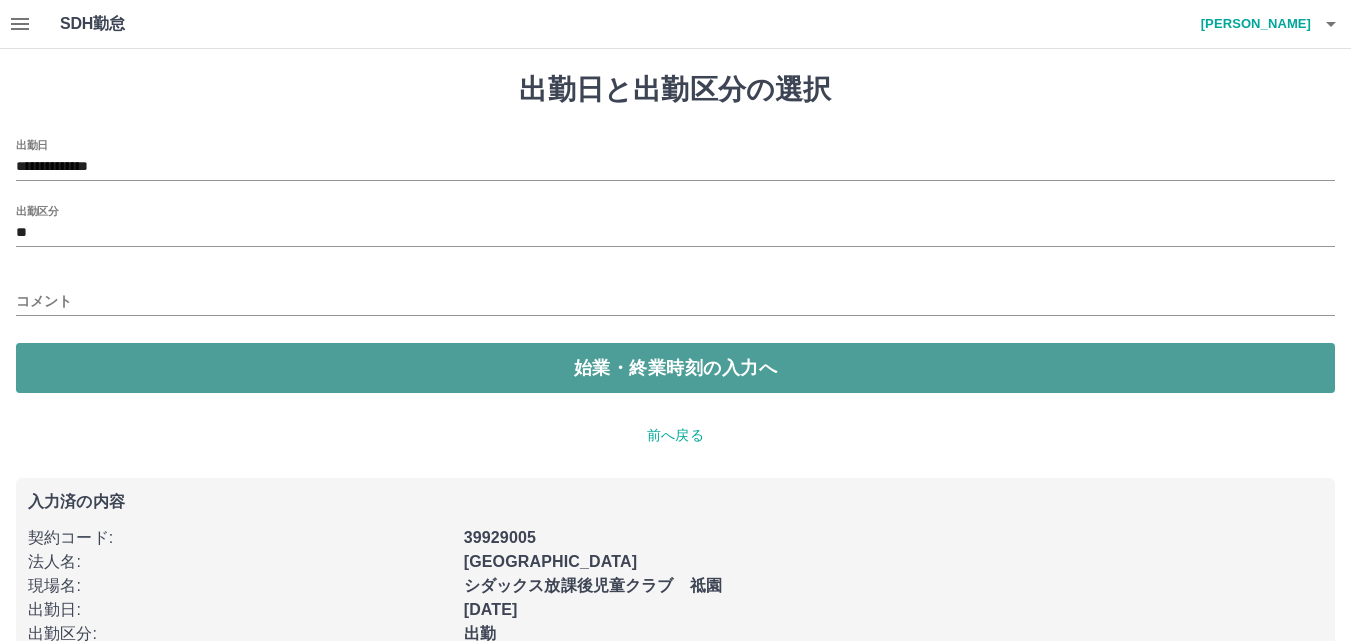 click on "始業・終業時刻の入力へ" at bounding box center (675, 368) 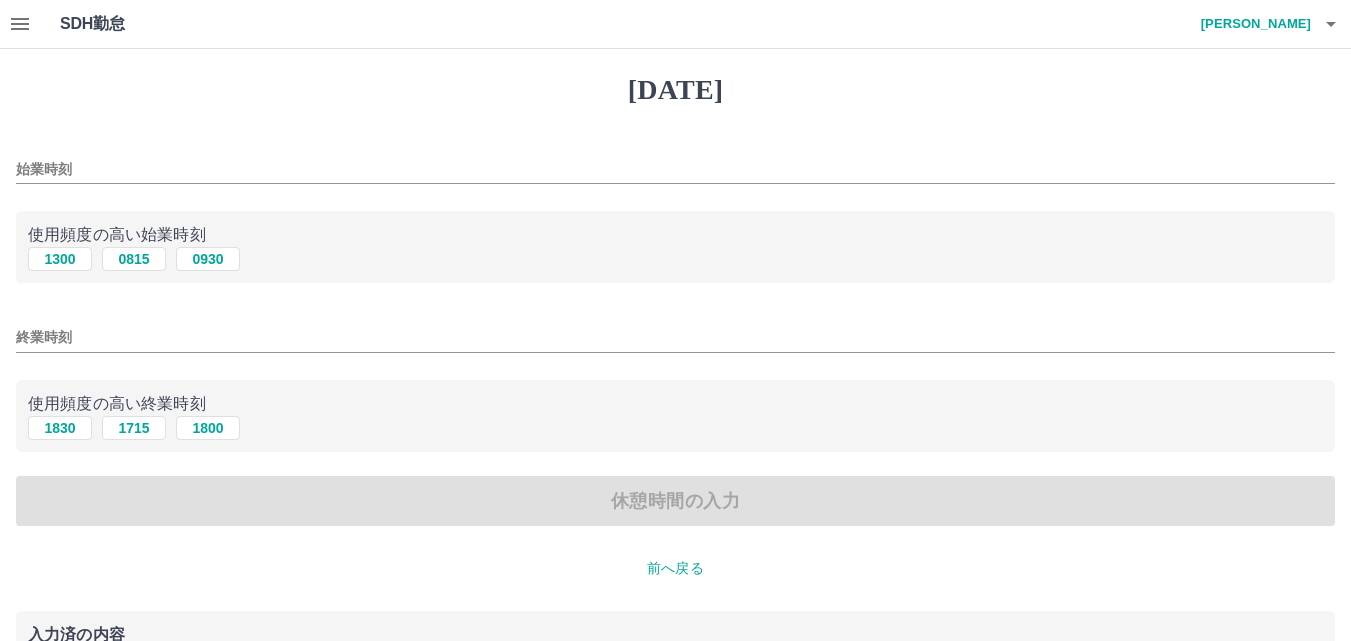 click on "始業時刻" at bounding box center (675, 169) 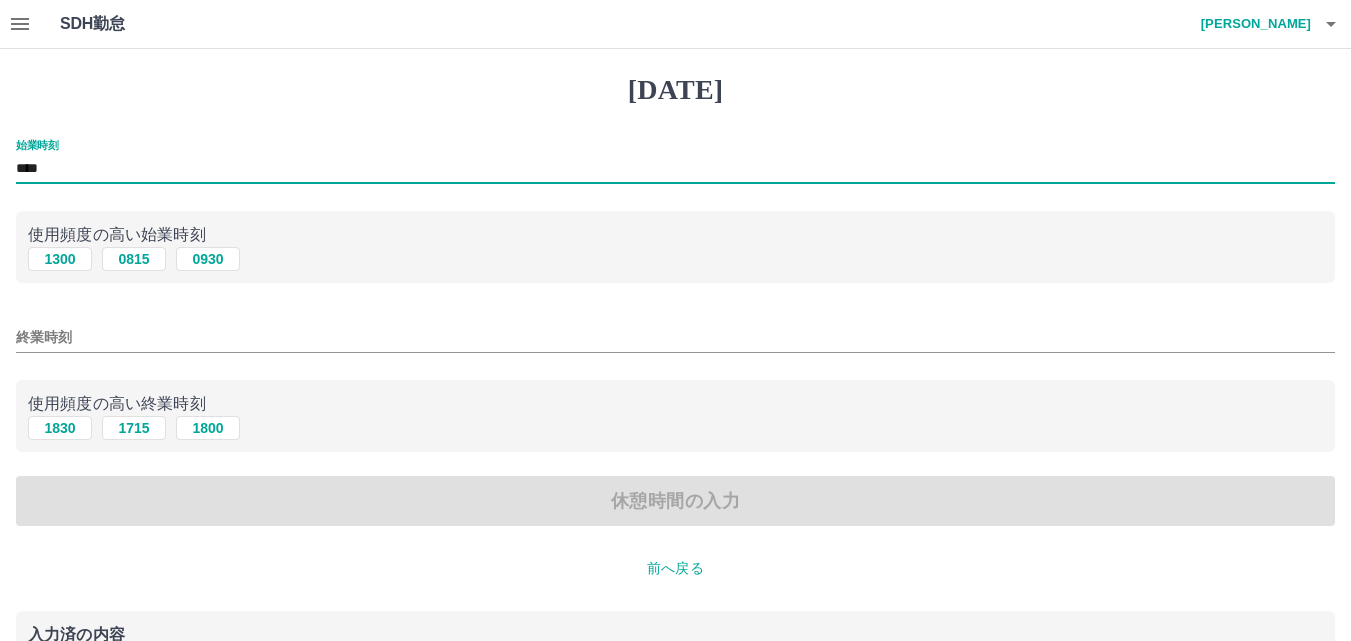 type on "****" 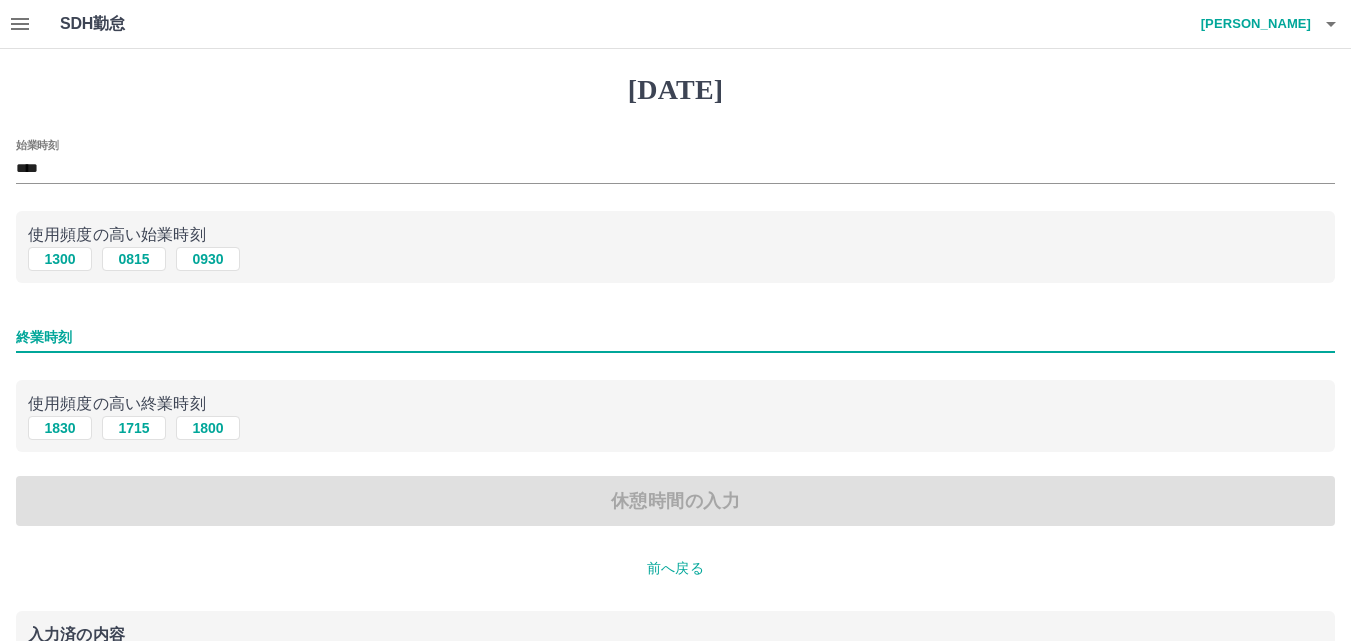 click on "終業時刻" at bounding box center (675, 337) 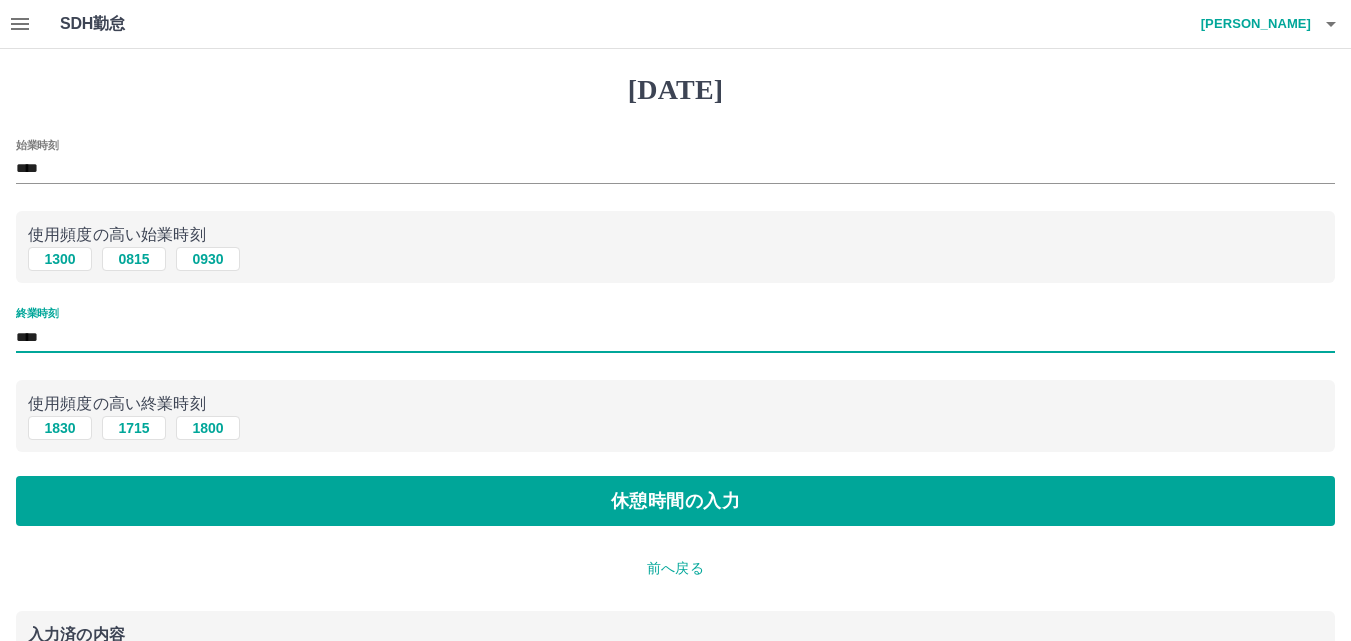 type on "****" 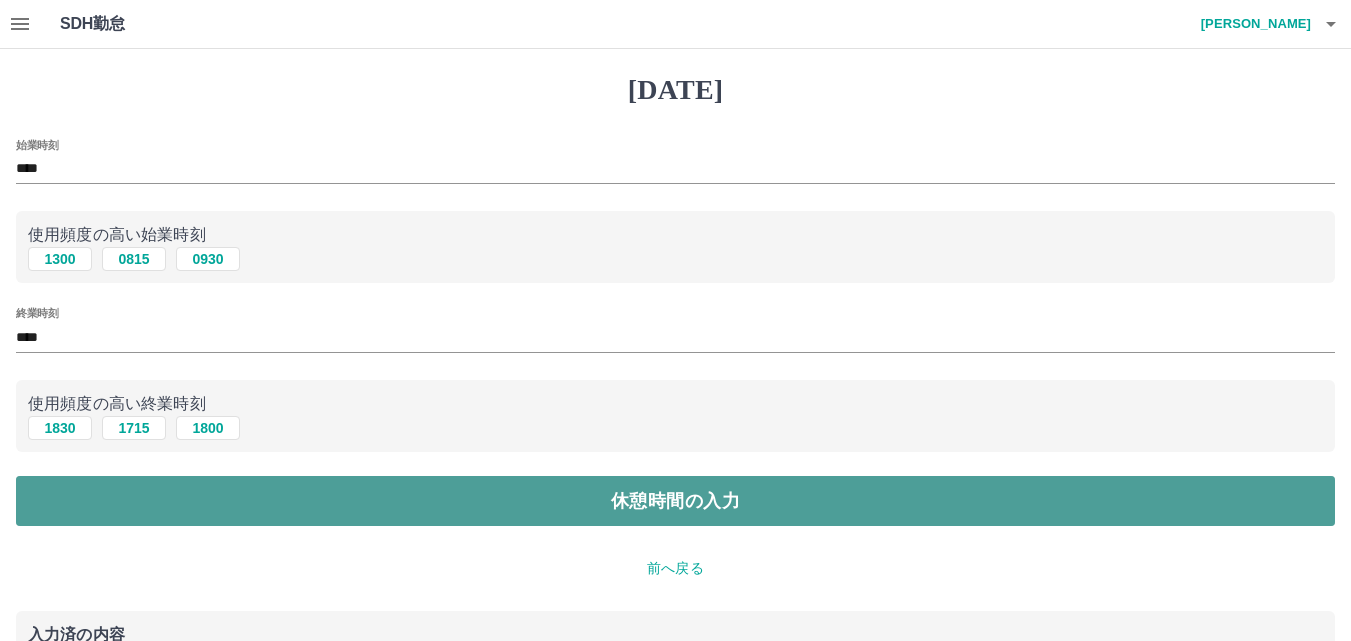 click on "休憩時間の入力" at bounding box center (675, 501) 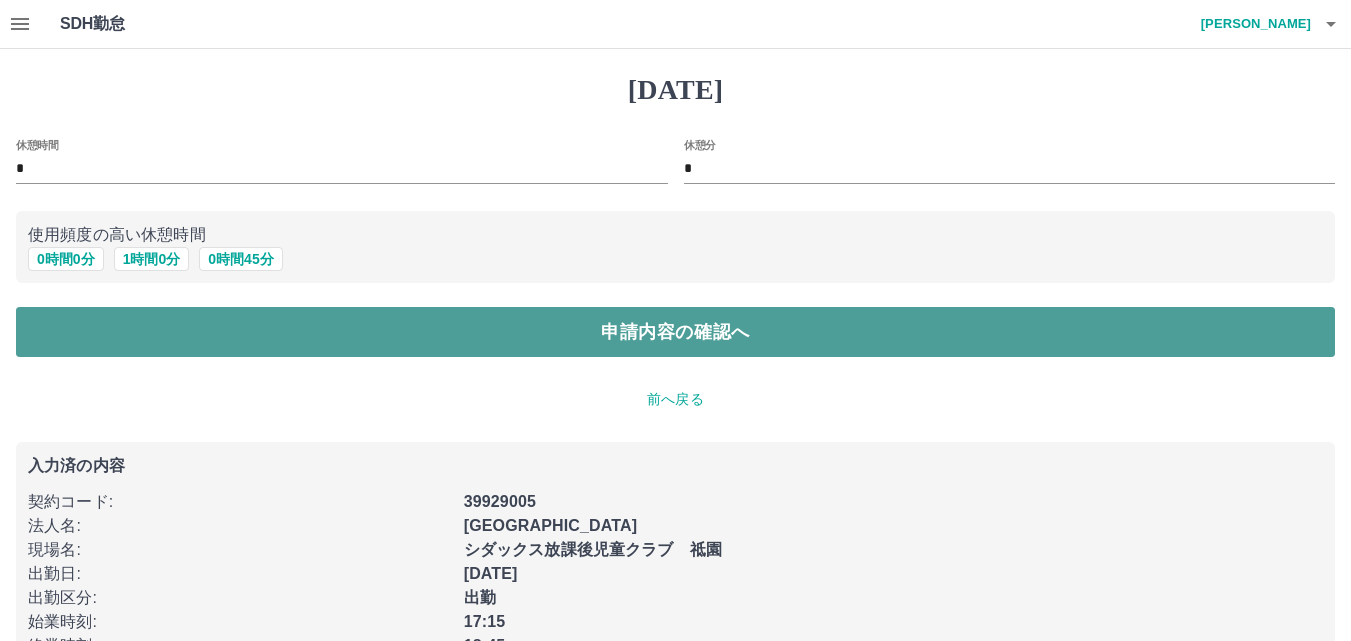 click on "申請内容の確認へ" at bounding box center [675, 332] 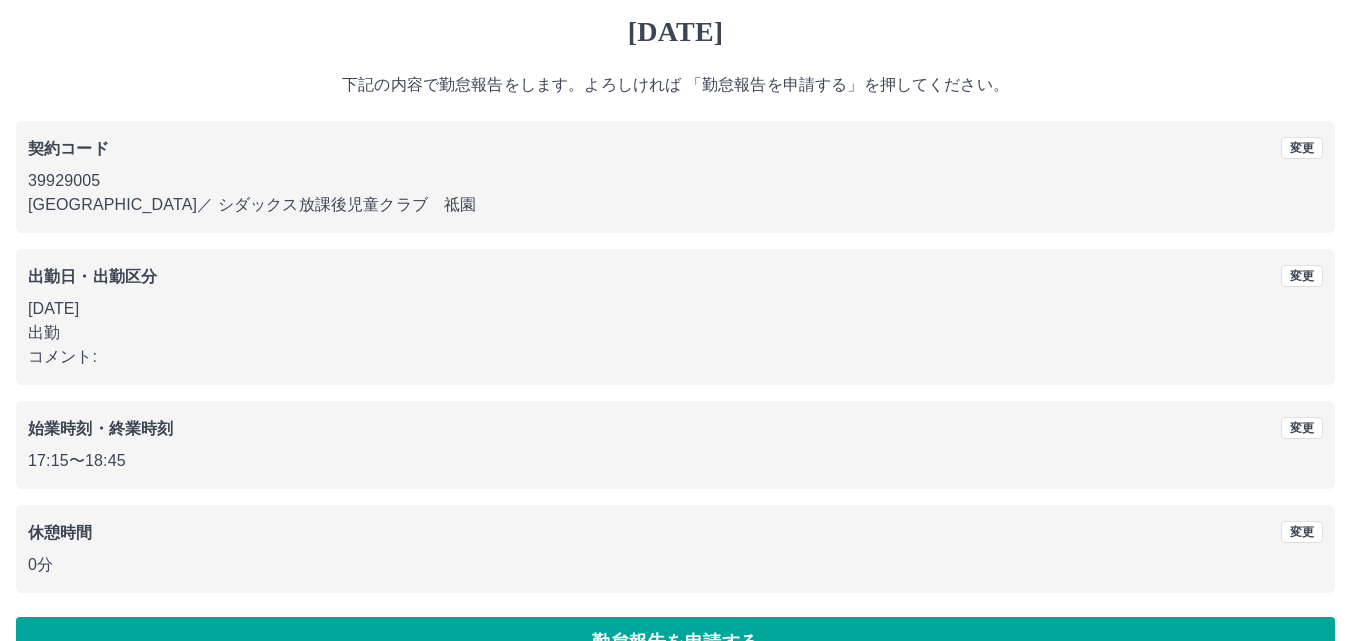 scroll, scrollTop: 108, scrollLeft: 0, axis: vertical 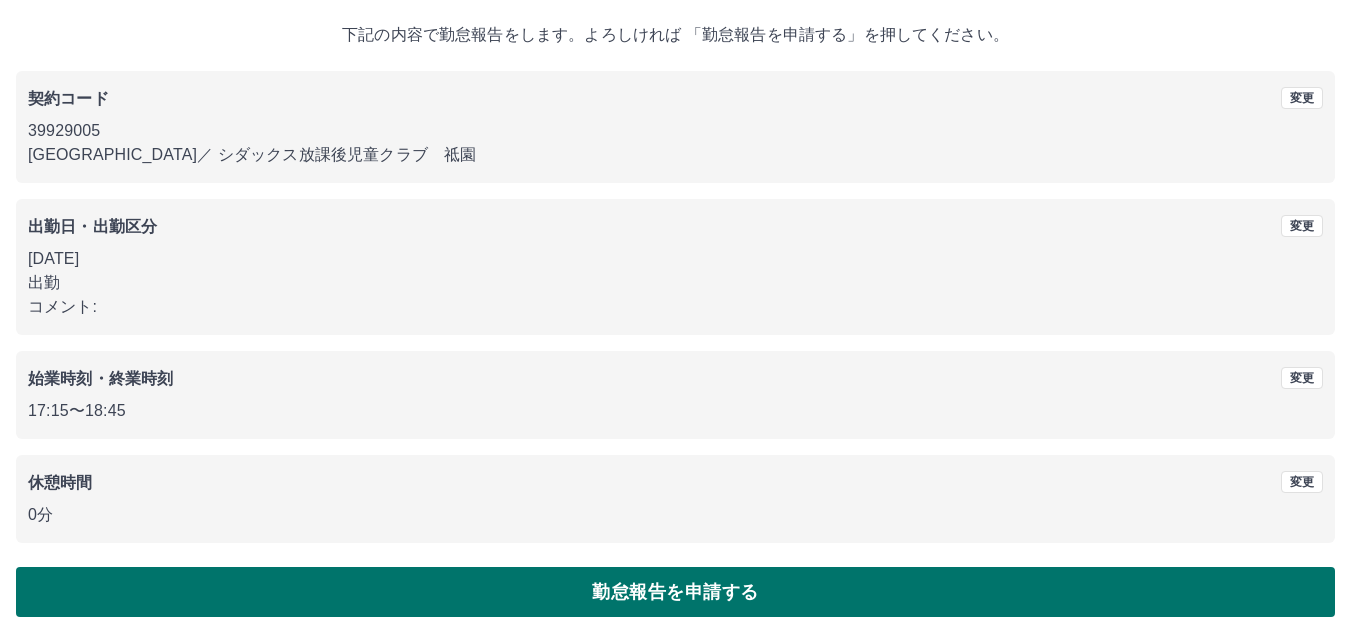 click on "勤怠報告を申請する" at bounding box center [675, 592] 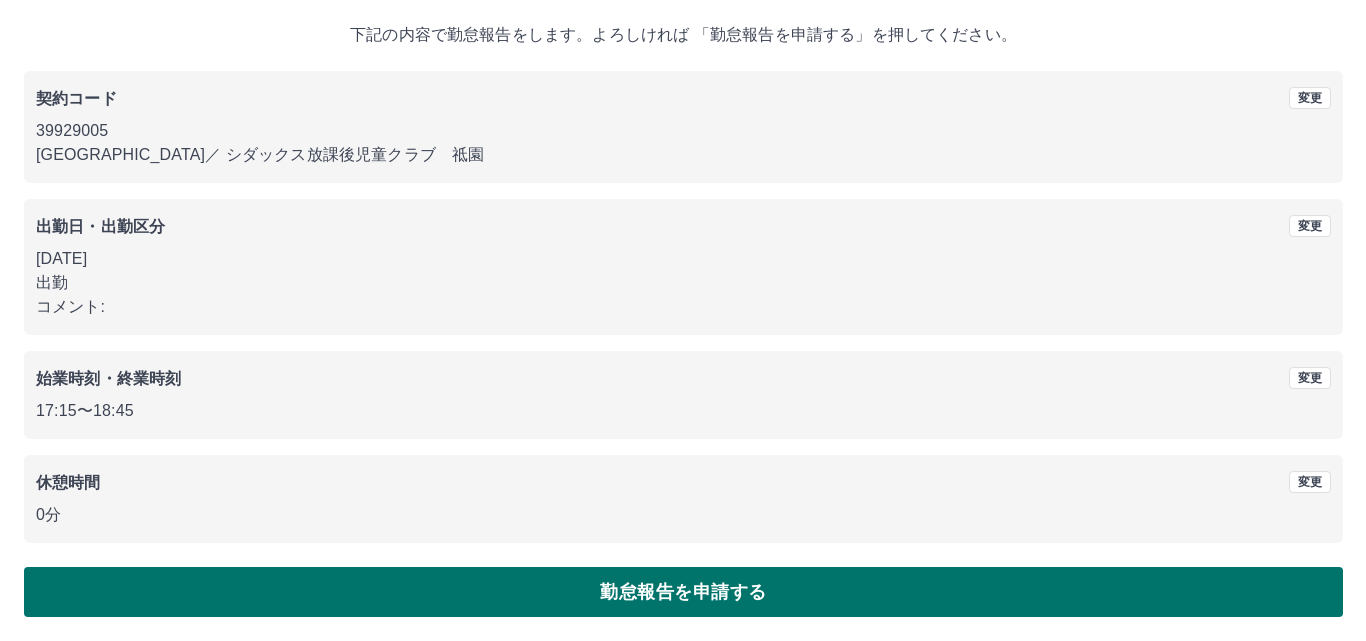 scroll, scrollTop: 0, scrollLeft: 0, axis: both 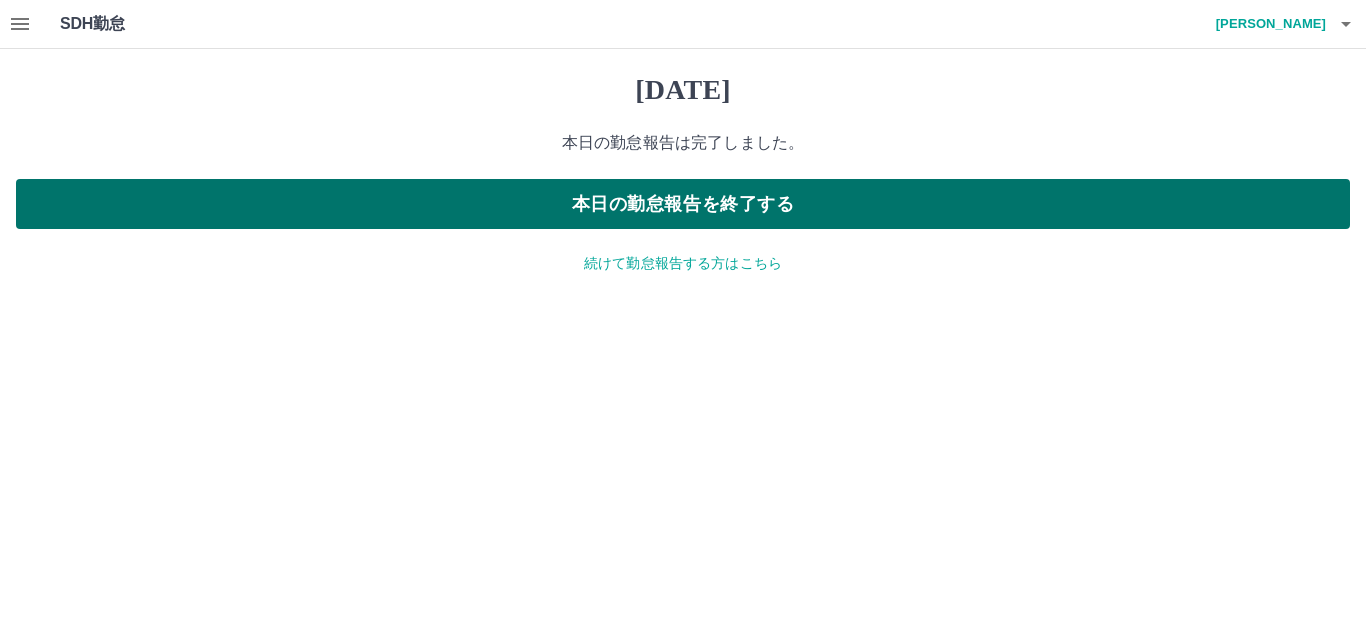 click on "本日の勤怠報告を終了する" at bounding box center [683, 204] 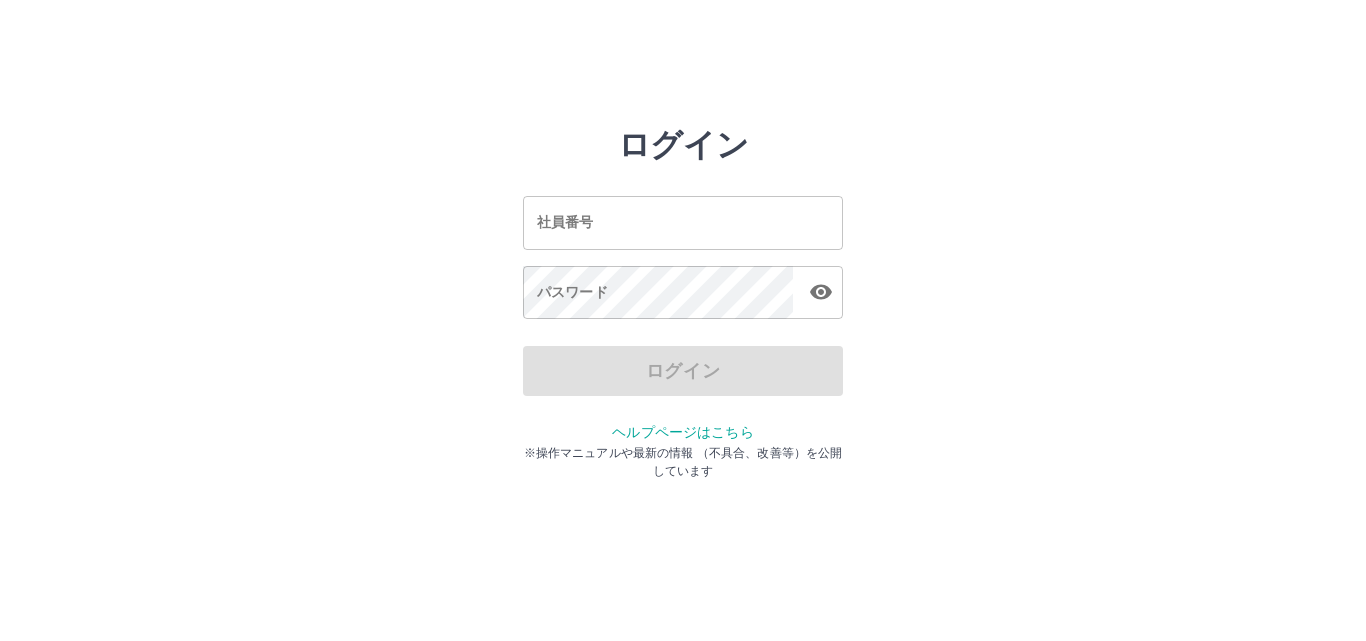 scroll, scrollTop: 0, scrollLeft: 0, axis: both 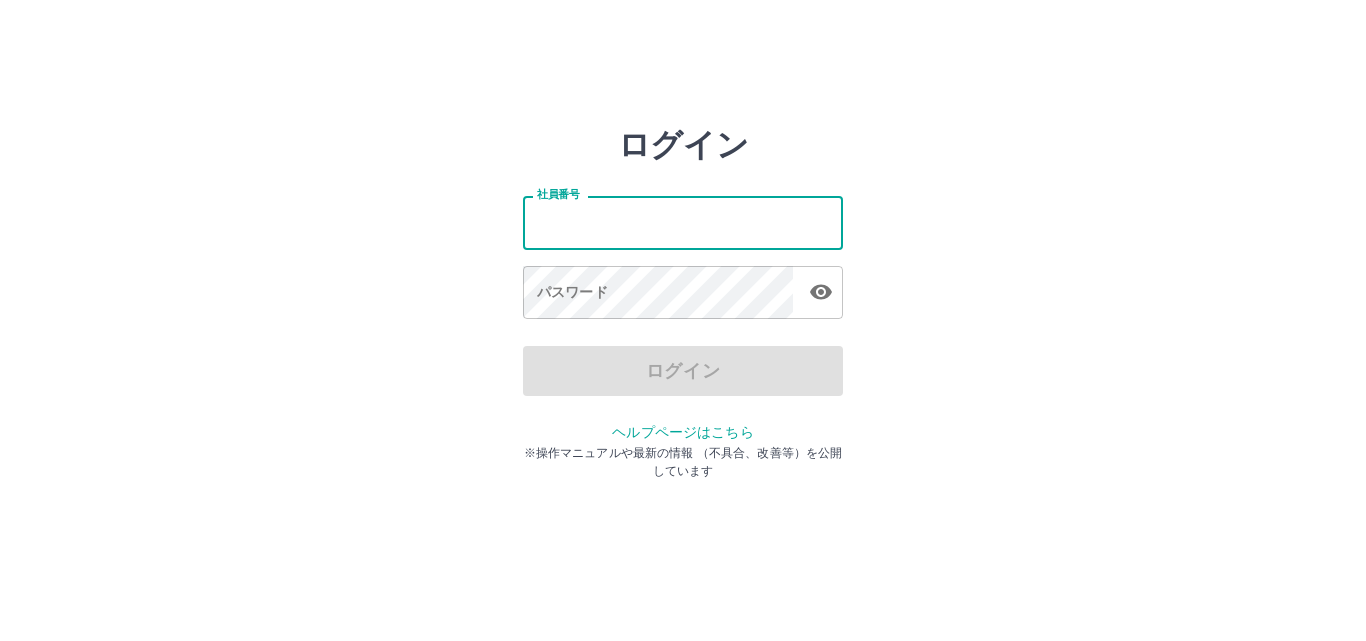 click on "社員番号" at bounding box center (683, 222) 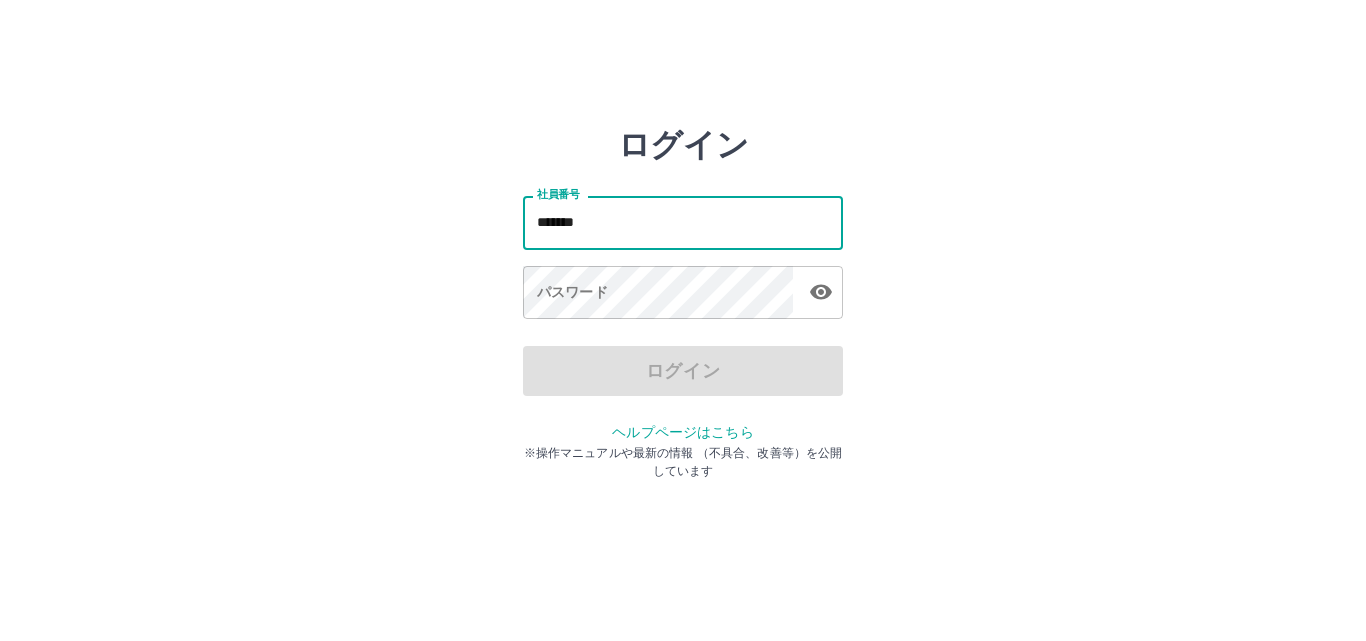 type on "*******" 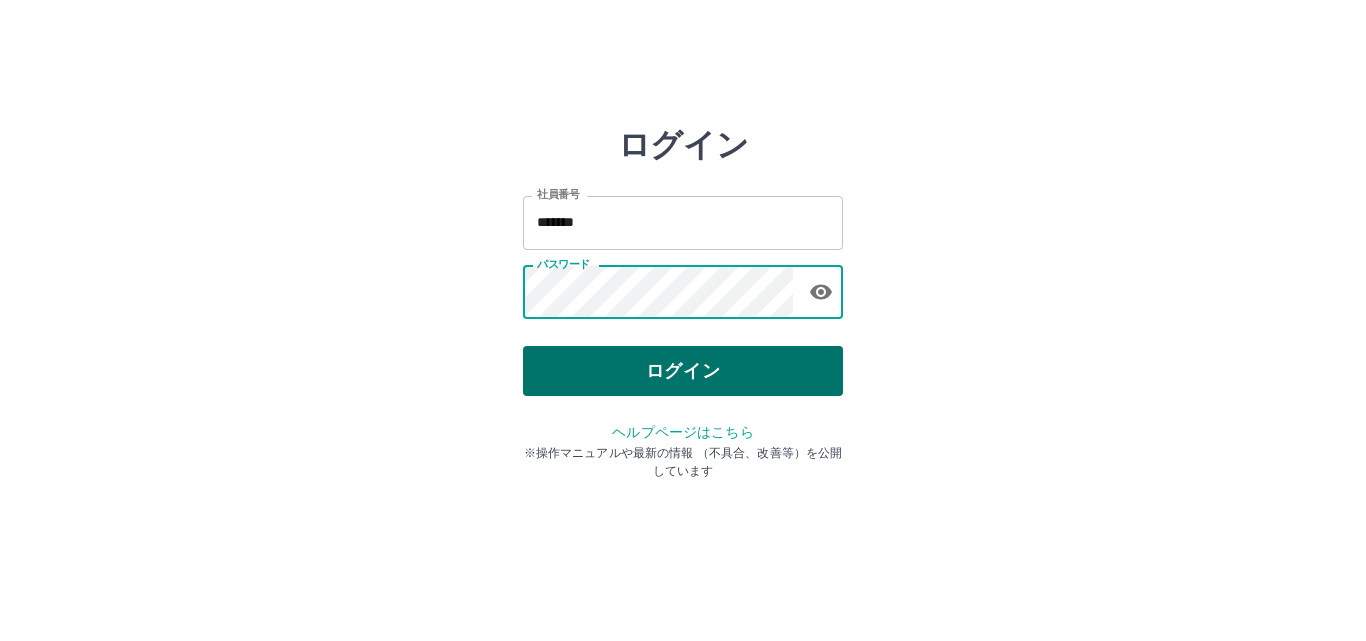click on "ログイン" at bounding box center [683, 371] 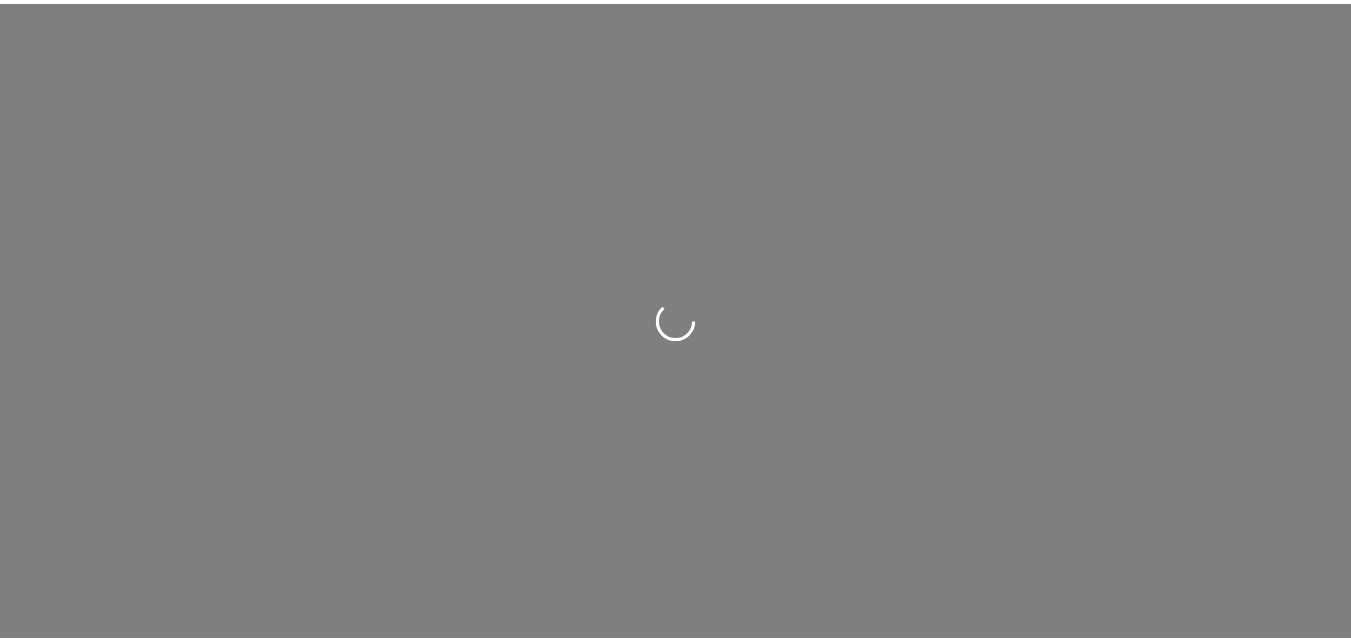 scroll, scrollTop: 0, scrollLeft: 0, axis: both 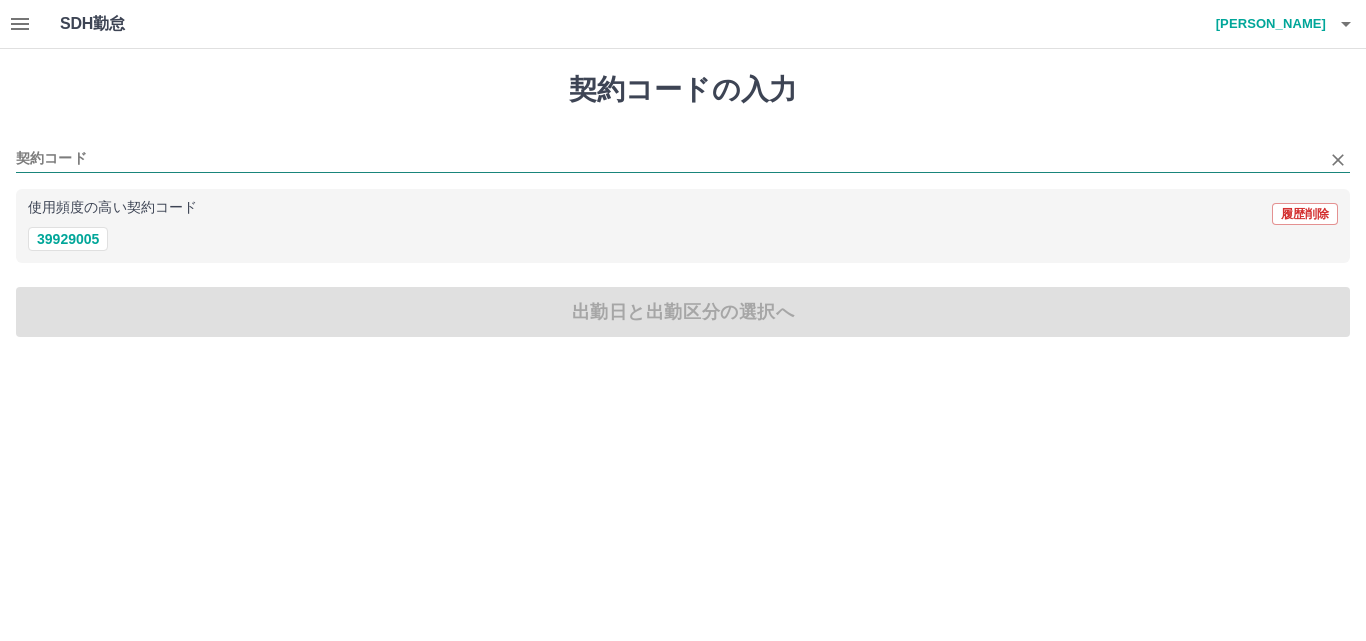 click on "契約コード" at bounding box center [668, 159] 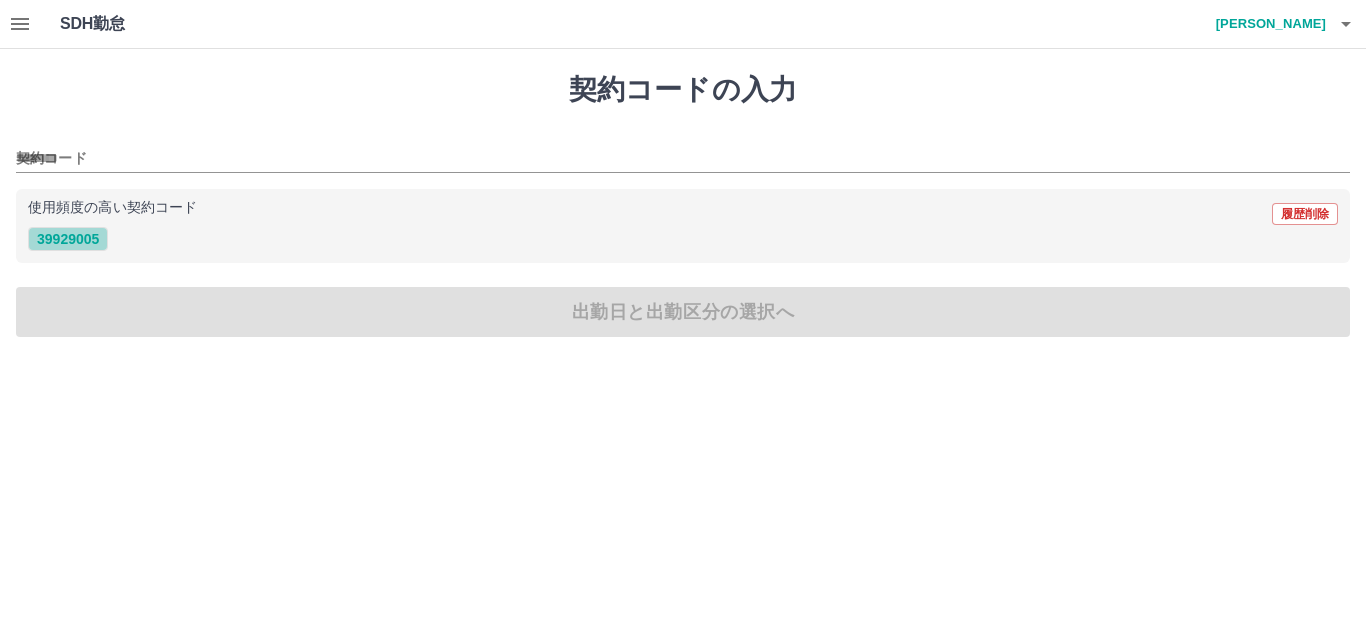 drag, startPoint x: 85, startPoint y: 235, endPoint x: 90, endPoint y: 249, distance: 14.866069 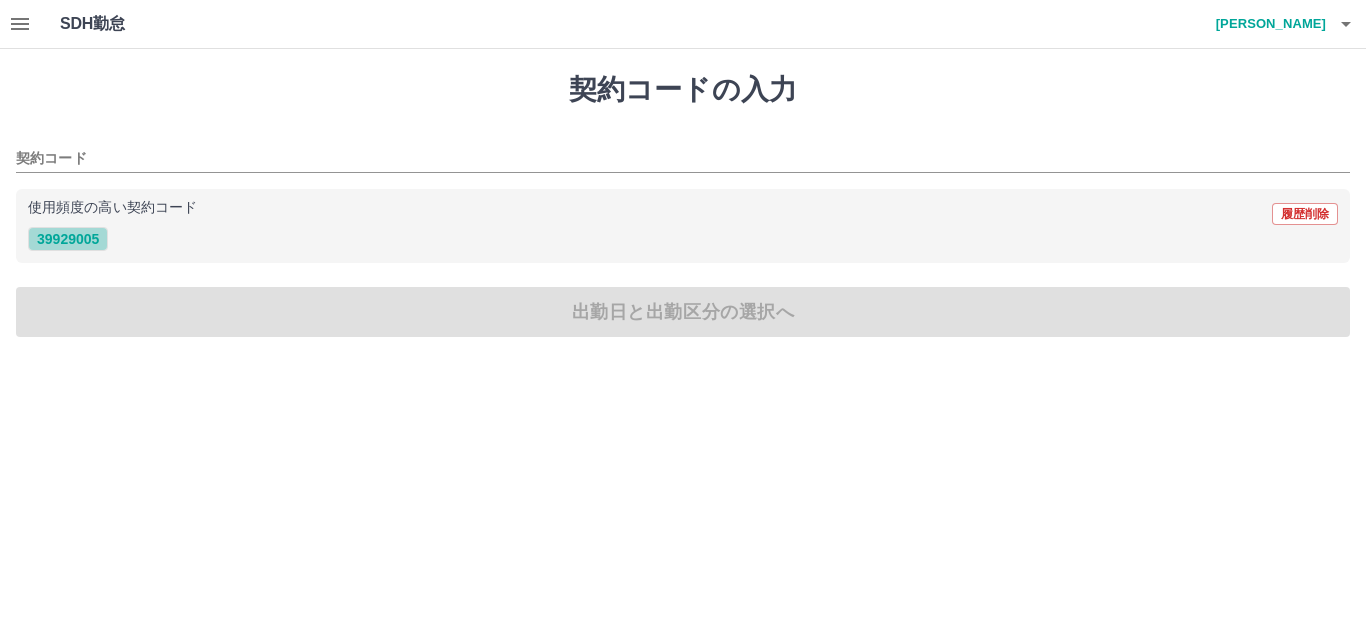click on "39929005" at bounding box center [68, 239] 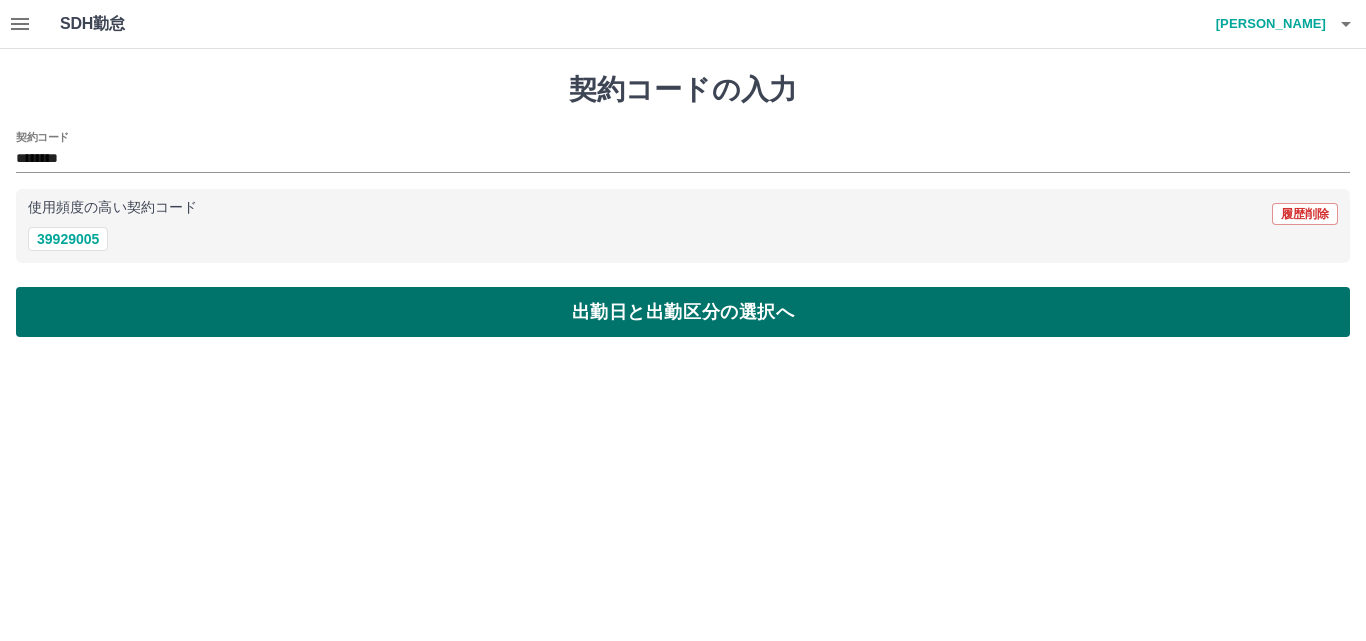 click on "出勤日と出勤区分の選択へ" at bounding box center (683, 312) 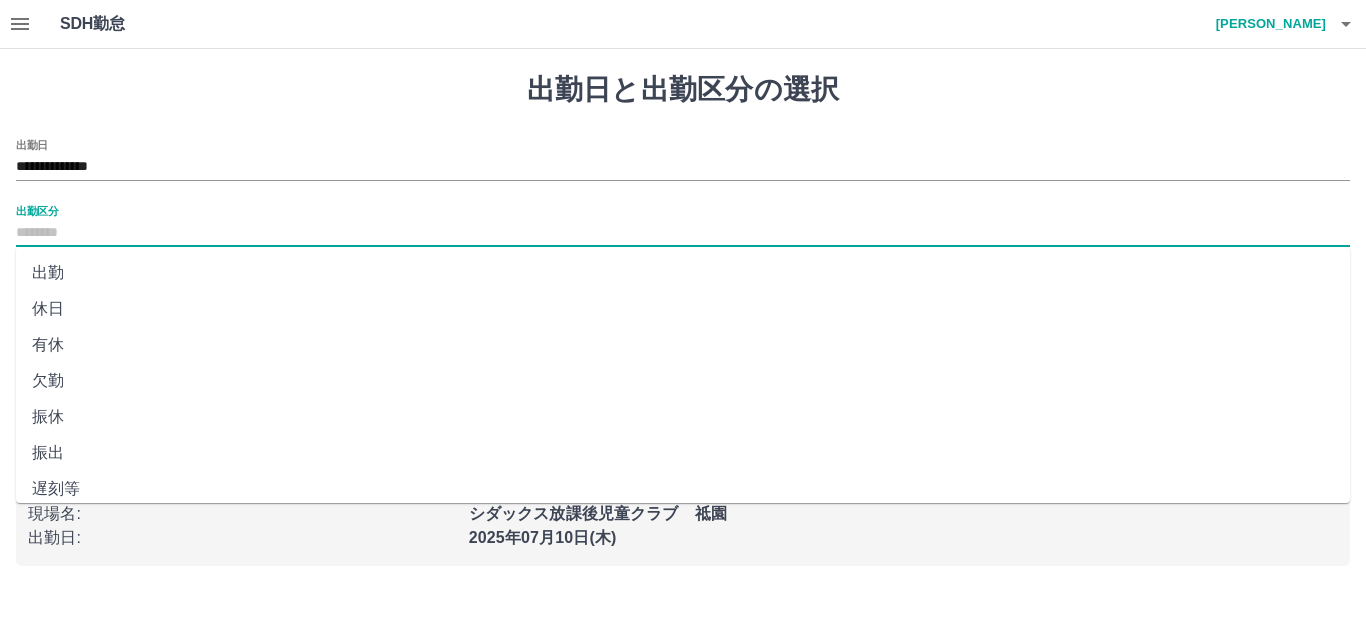 drag, startPoint x: 125, startPoint y: 285, endPoint x: 78, endPoint y: 230, distance: 72.34639 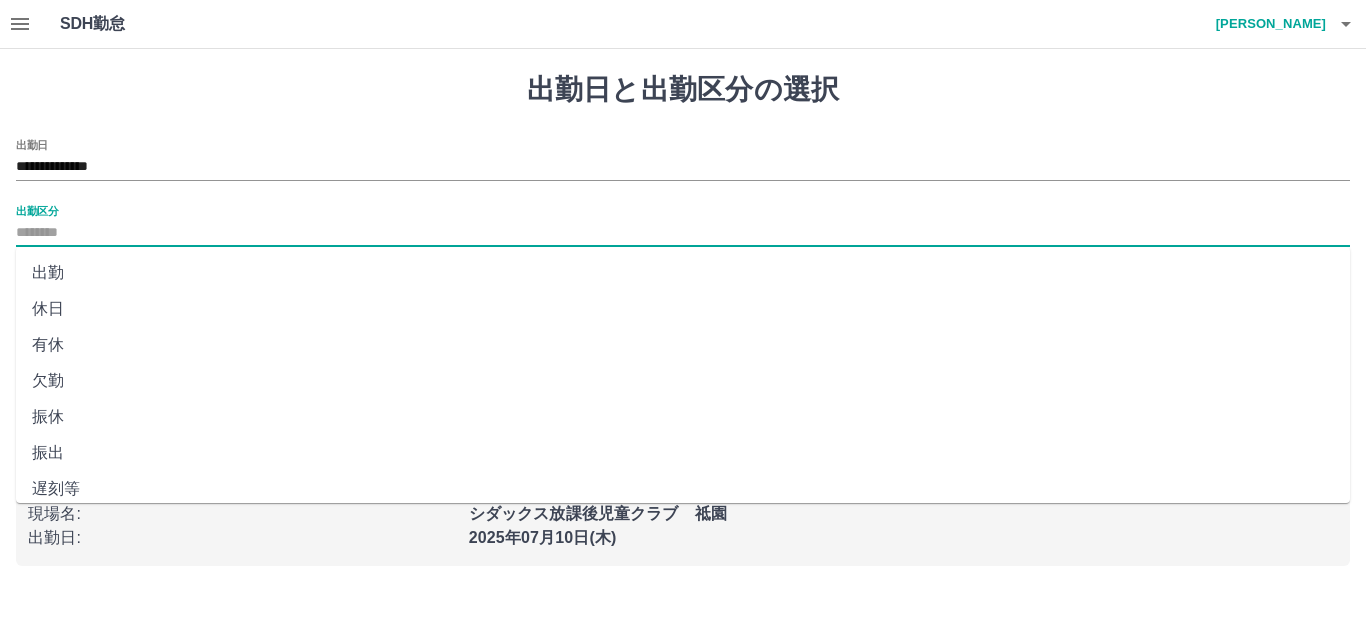 click on "出勤区分" at bounding box center (683, 233) 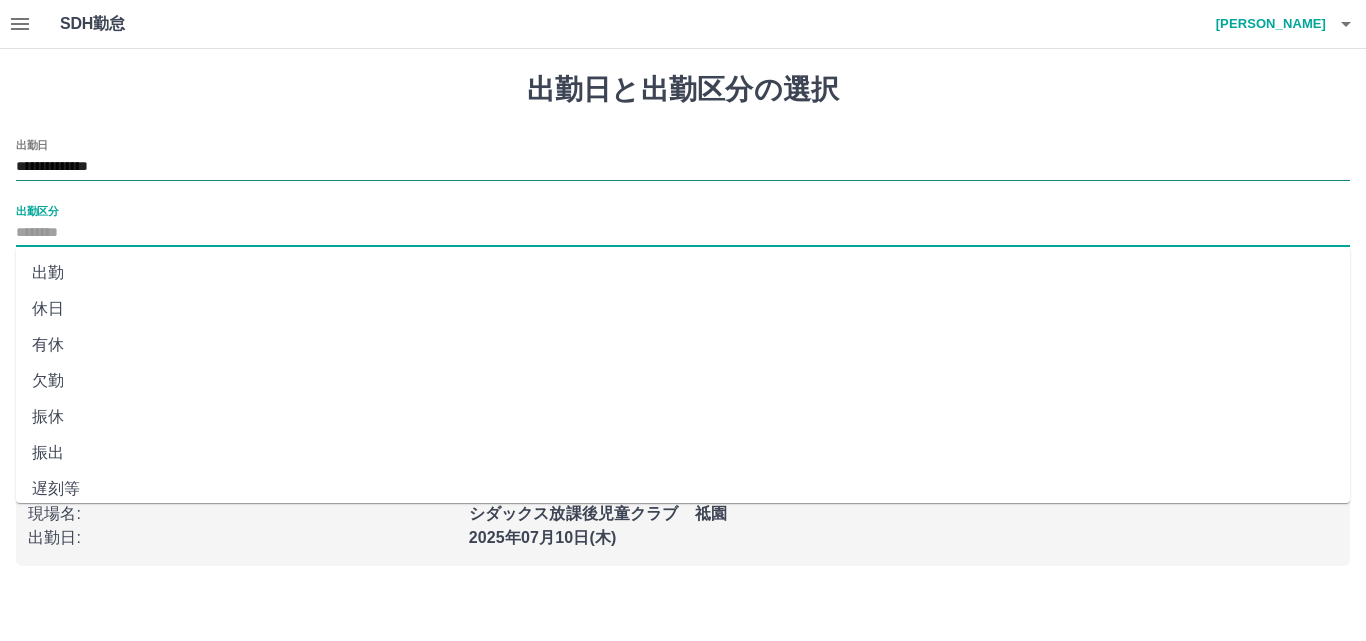 click on "**********" at bounding box center (683, 167) 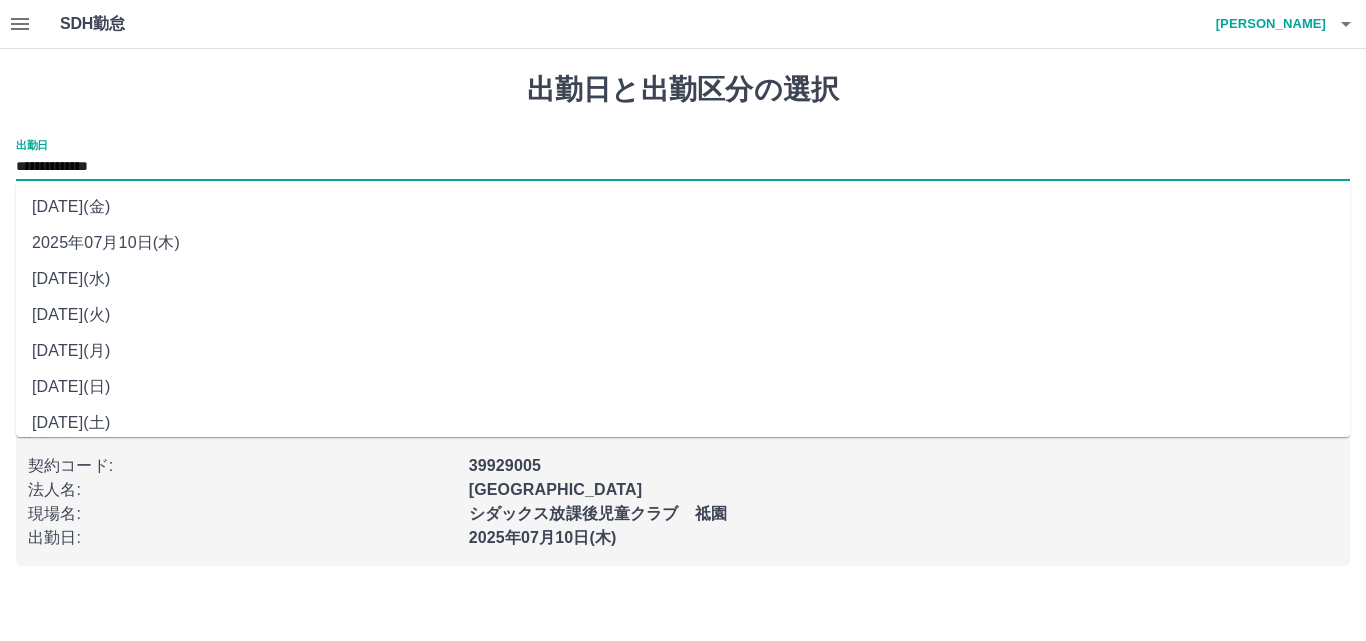drag, startPoint x: 134, startPoint y: 309, endPoint x: 134, endPoint y: 283, distance: 26 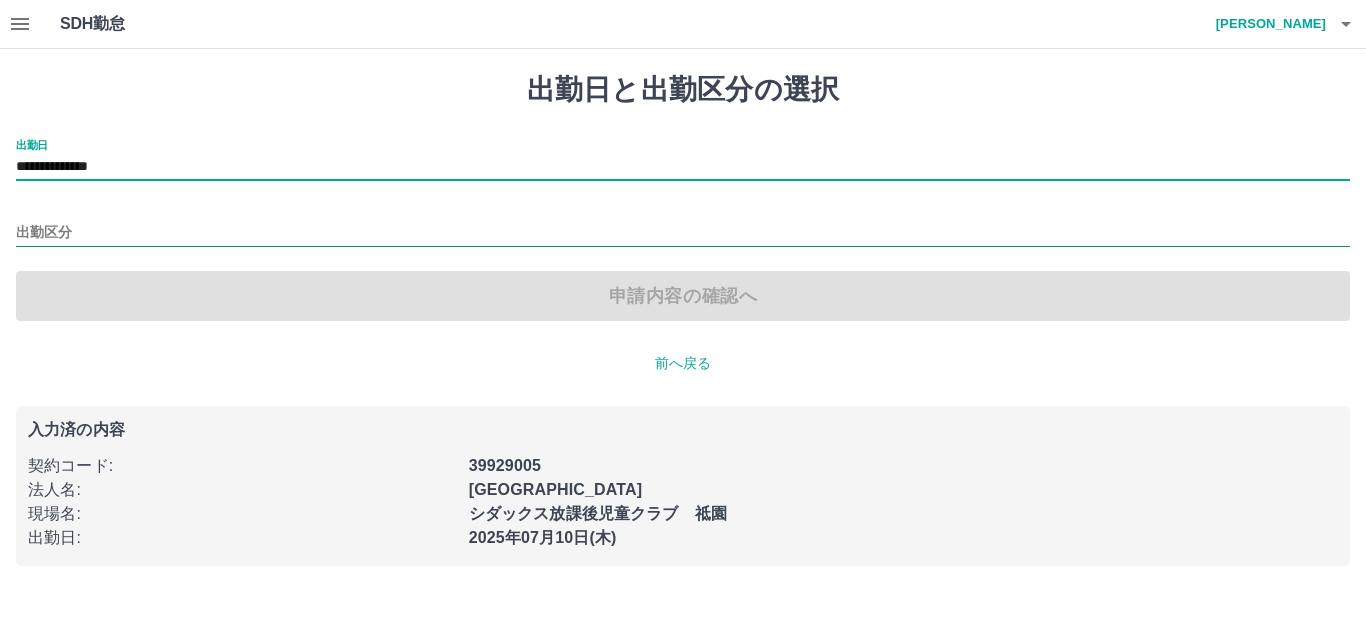 click on "出勤区分" at bounding box center [683, 233] 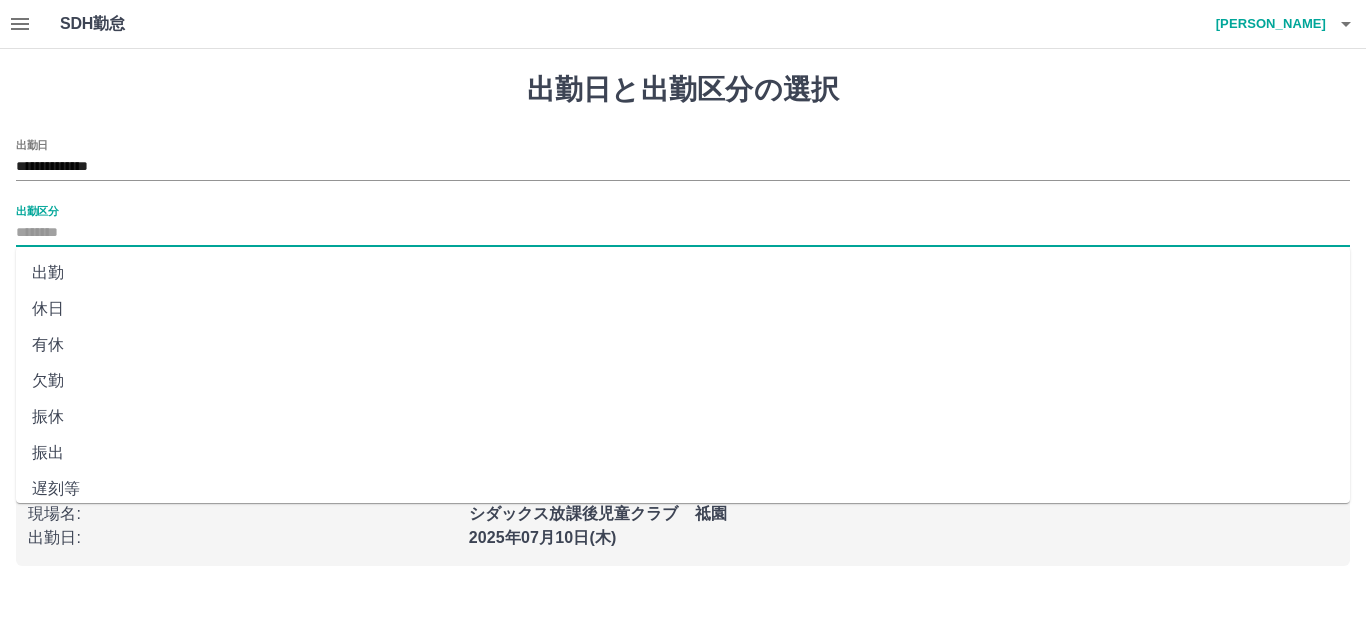 click on "出勤" at bounding box center [683, 273] 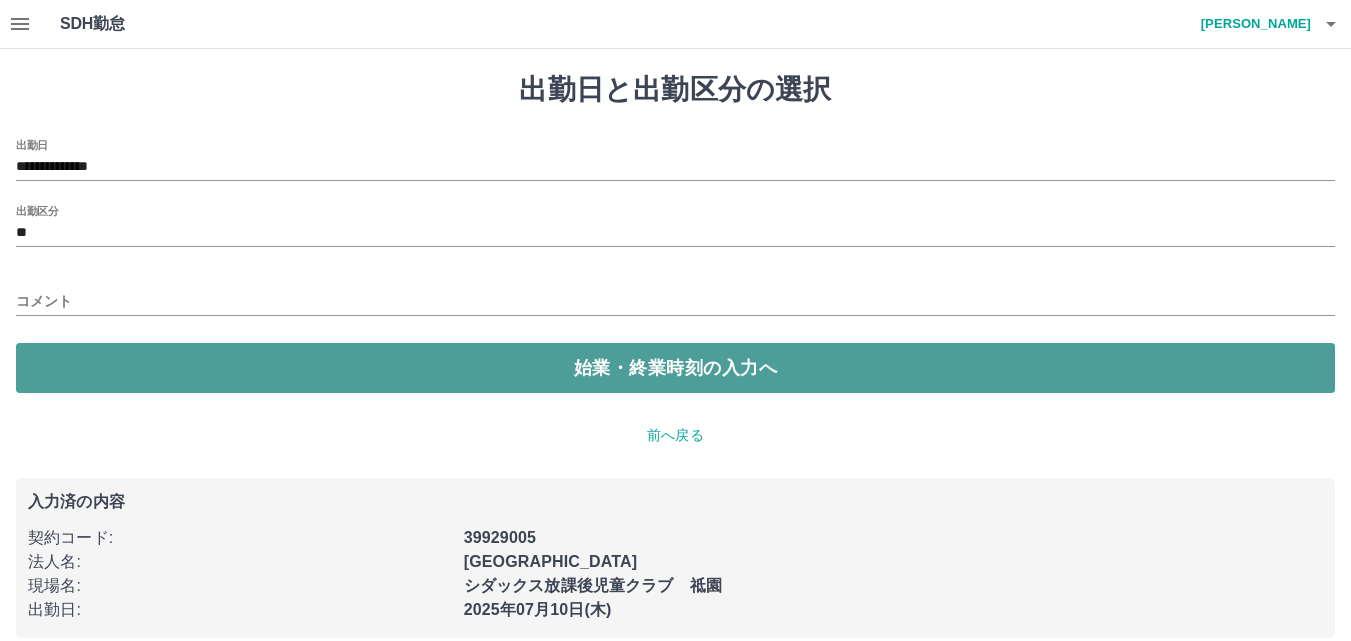 click on "始業・終業時刻の入力へ" at bounding box center (675, 368) 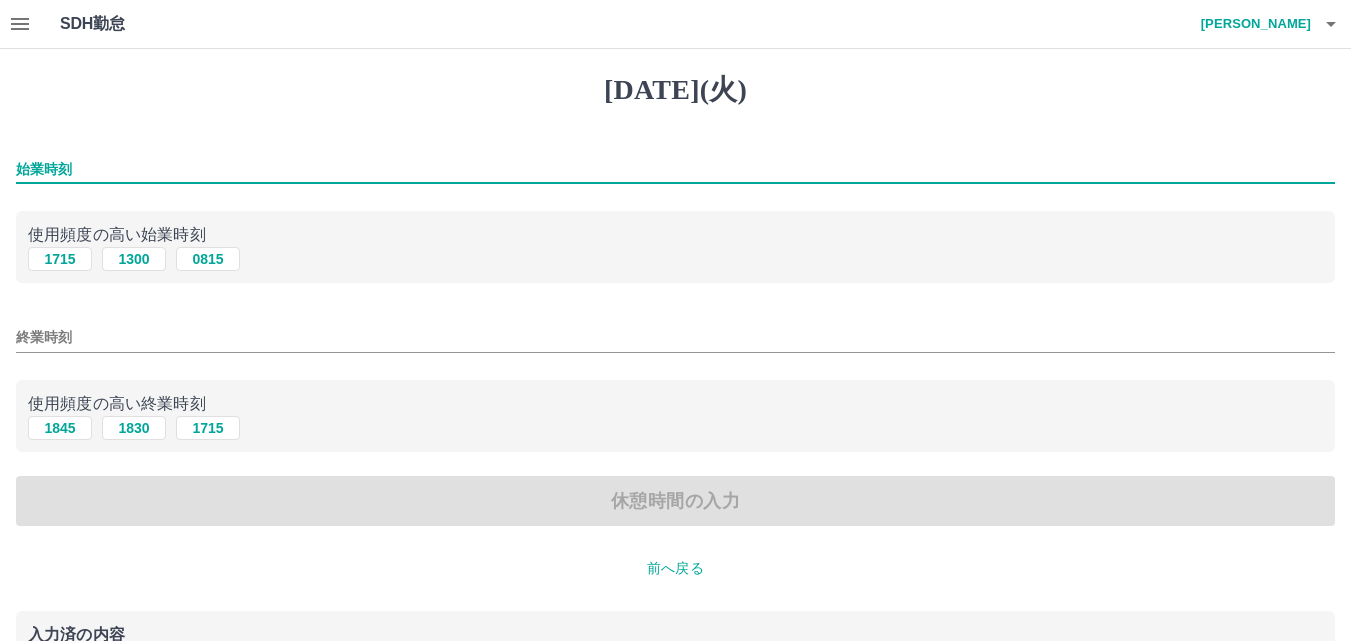 click on "始業時刻" at bounding box center [675, 169] 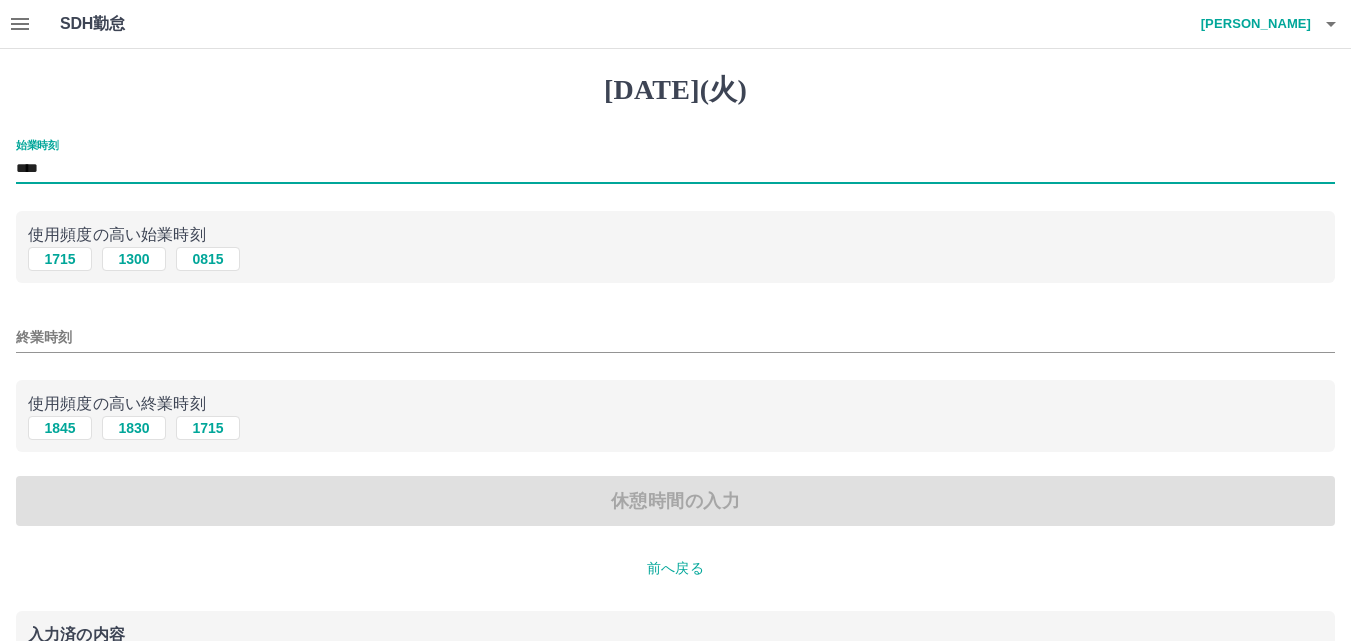 type on "****" 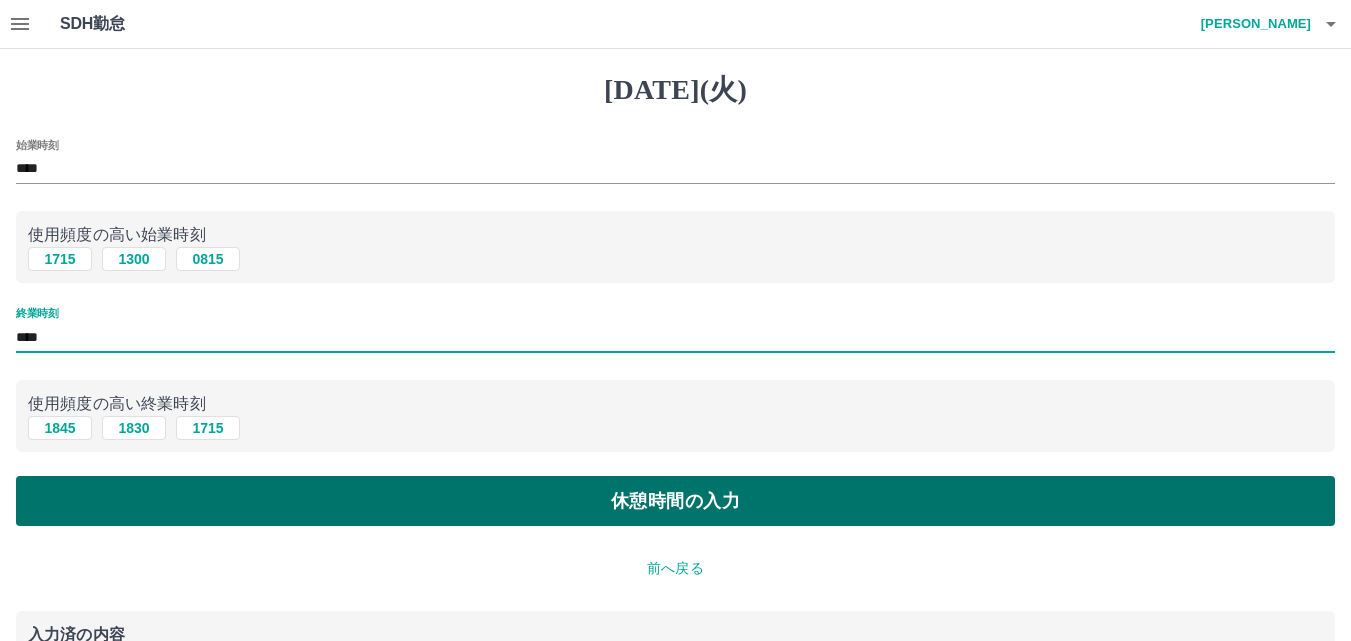 type on "****" 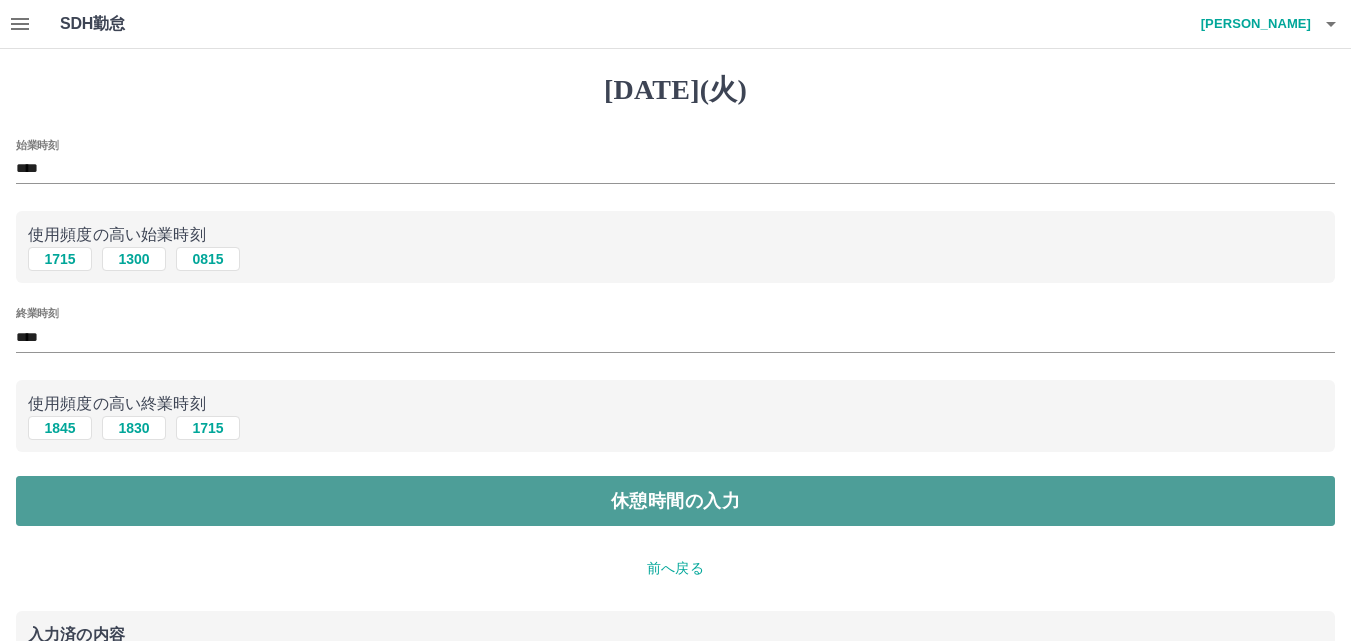 click on "休憩時間の入力" at bounding box center (675, 501) 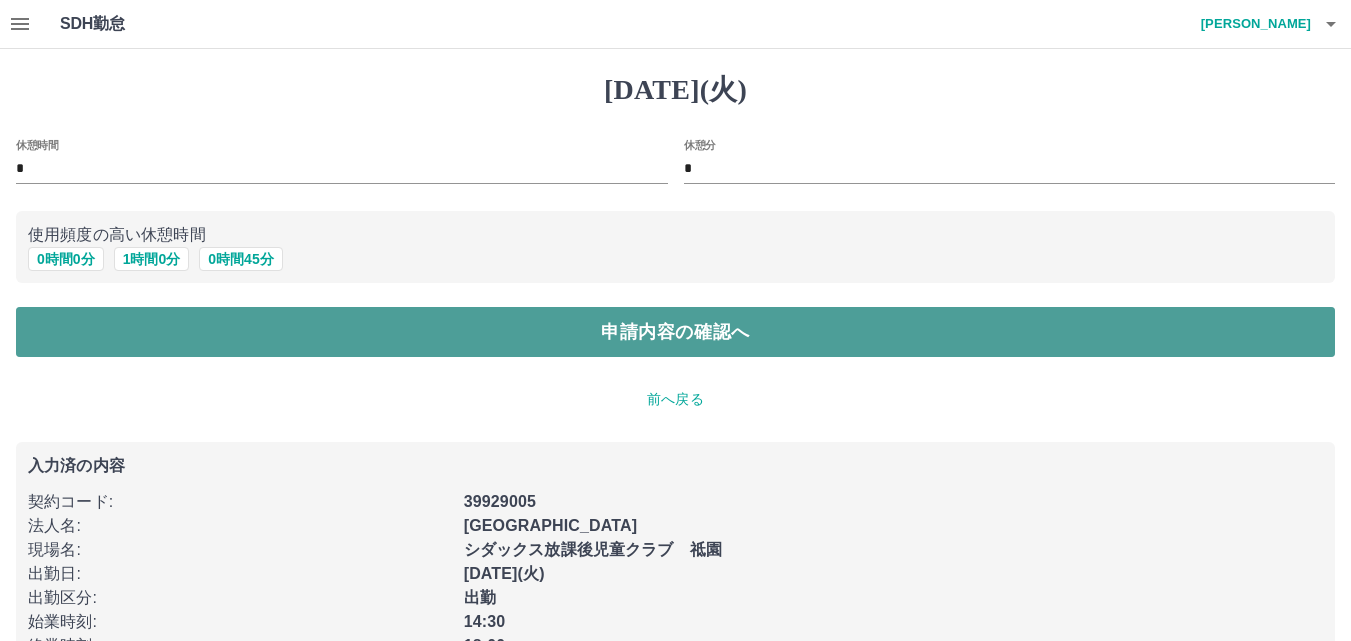 click on "申請内容の確認へ" at bounding box center (675, 332) 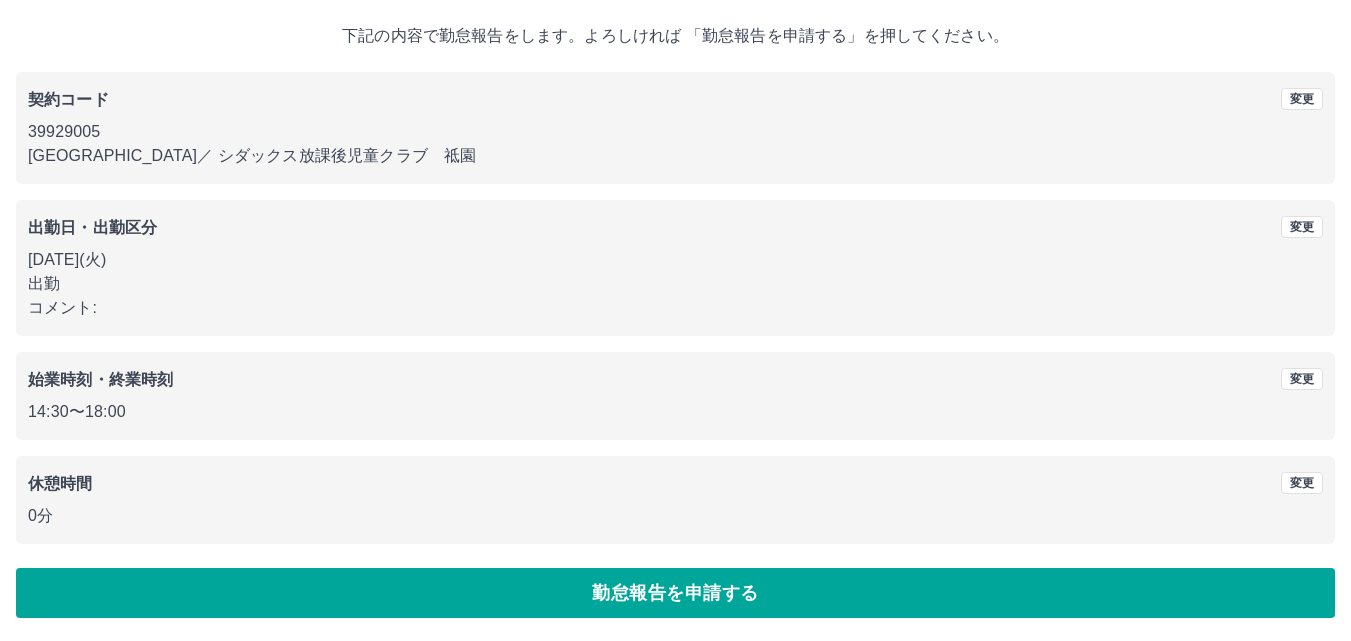 scroll, scrollTop: 108, scrollLeft: 0, axis: vertical 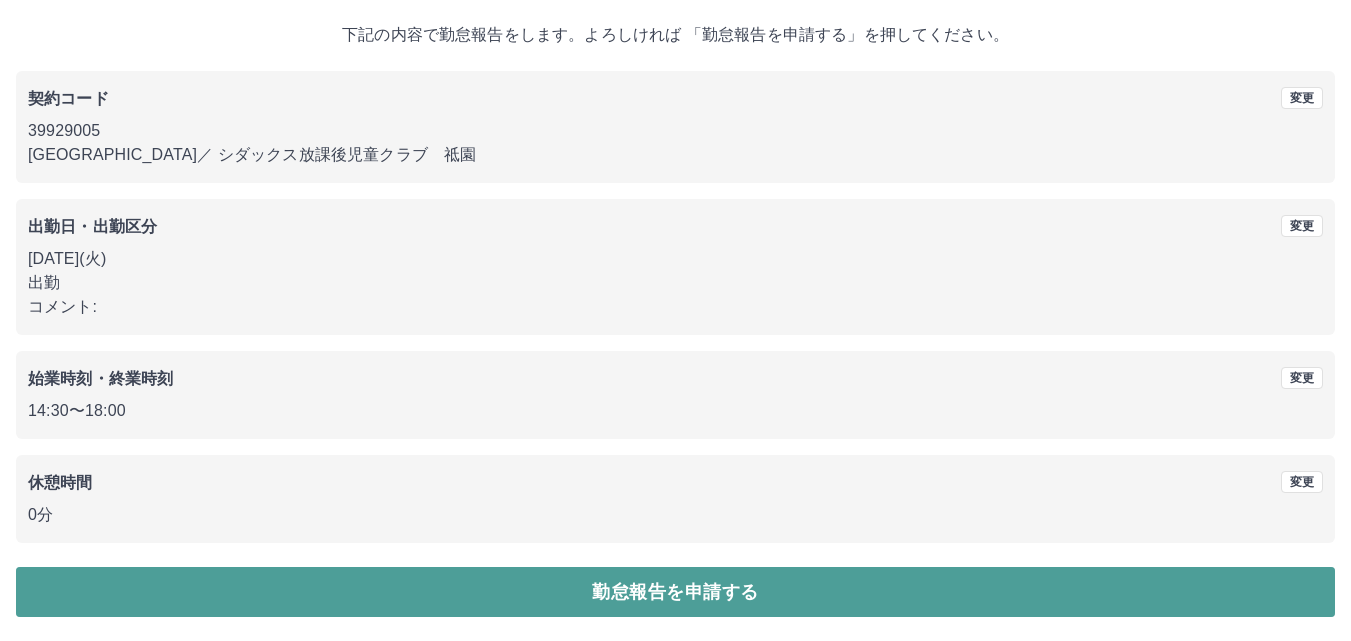 click on "勤怠報告を申請する" at bounding box center [675, 592] 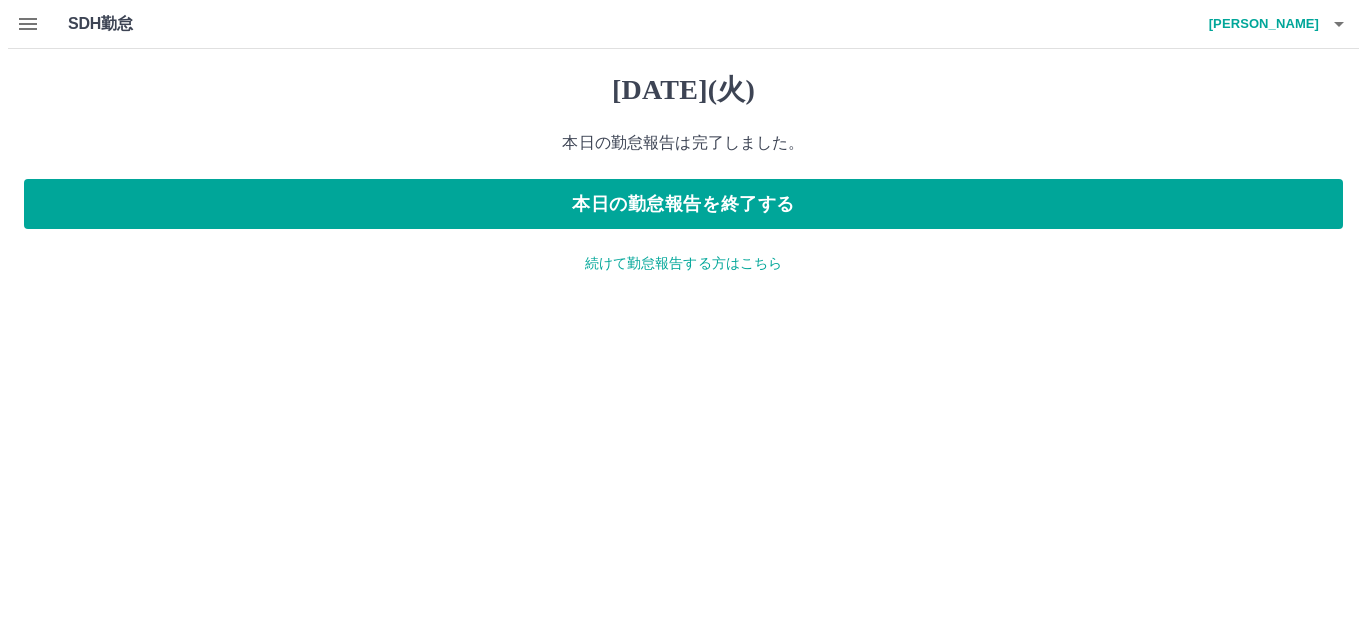 scroll, scrollTop: 0, scrollLeft: 0, axis: both 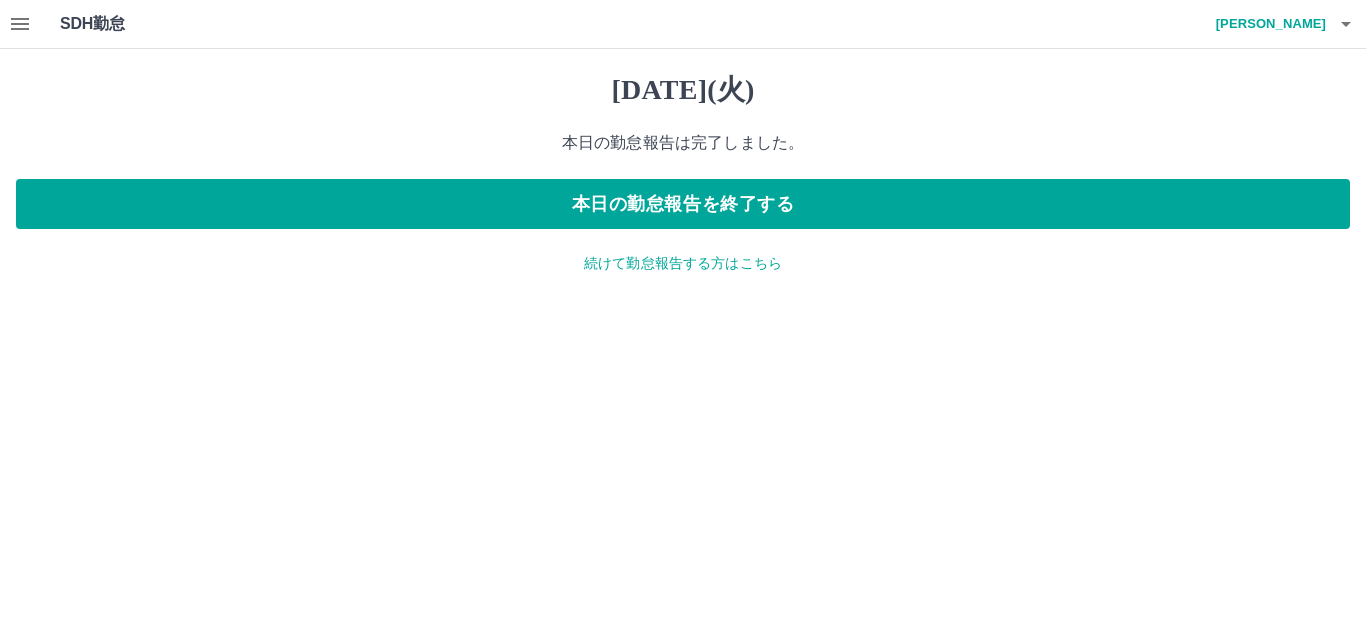 click 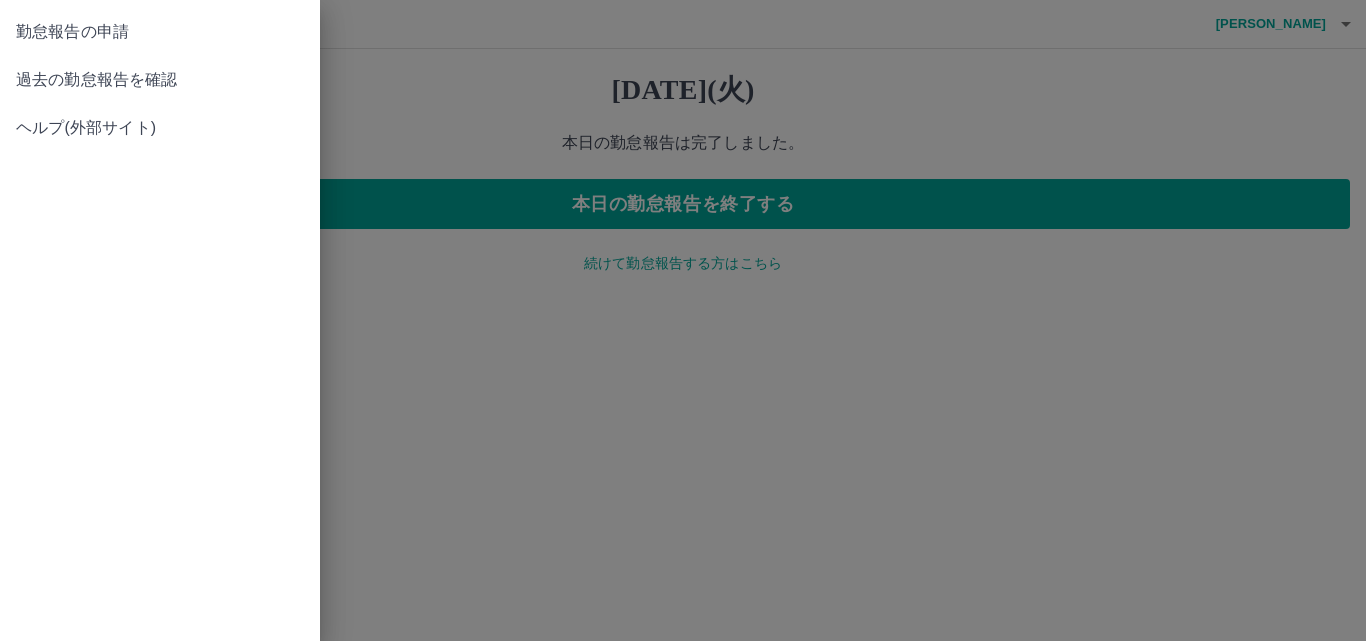 click at bounding box center (683, 320) 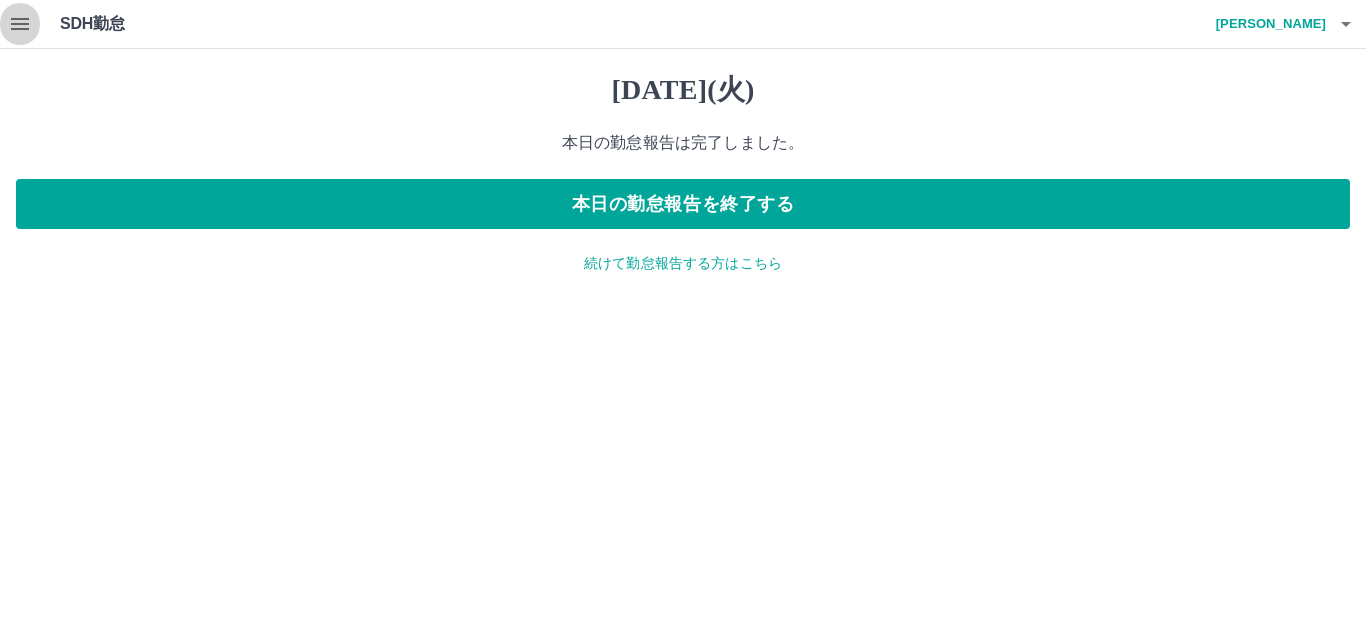 click 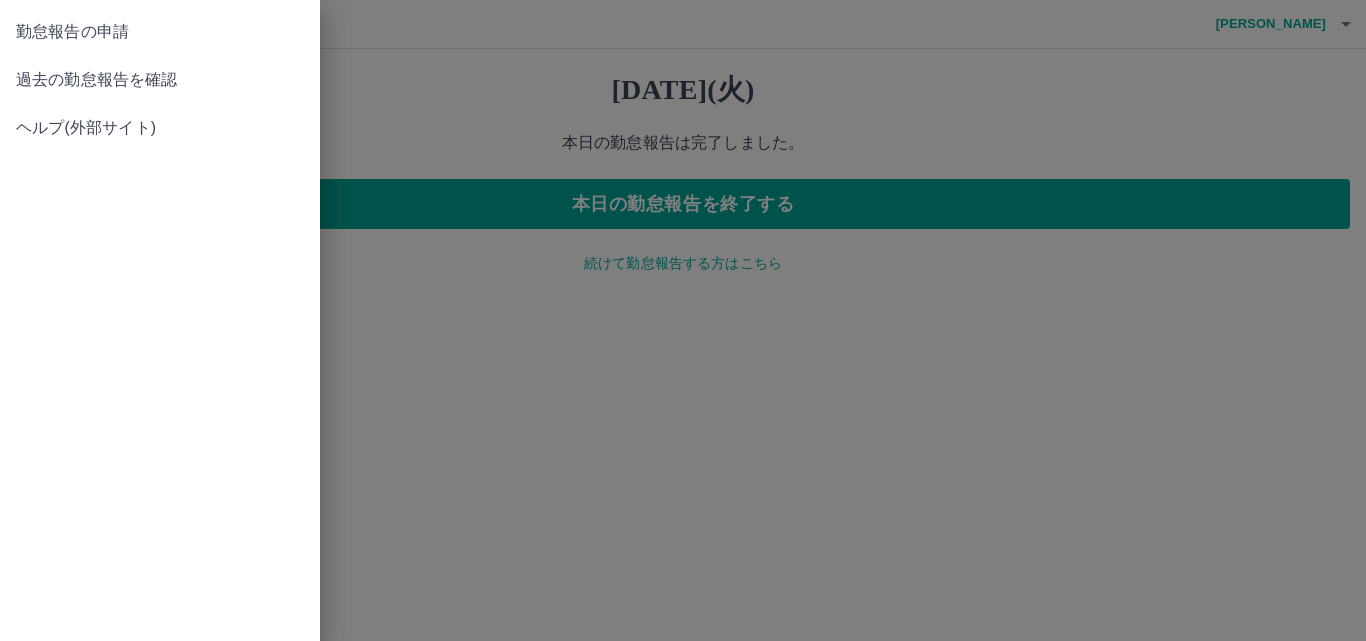 drag, startPoint x: 546, startPoint y: 301, endPoint x: 495, endPoint y: 228, distance: 89.050545 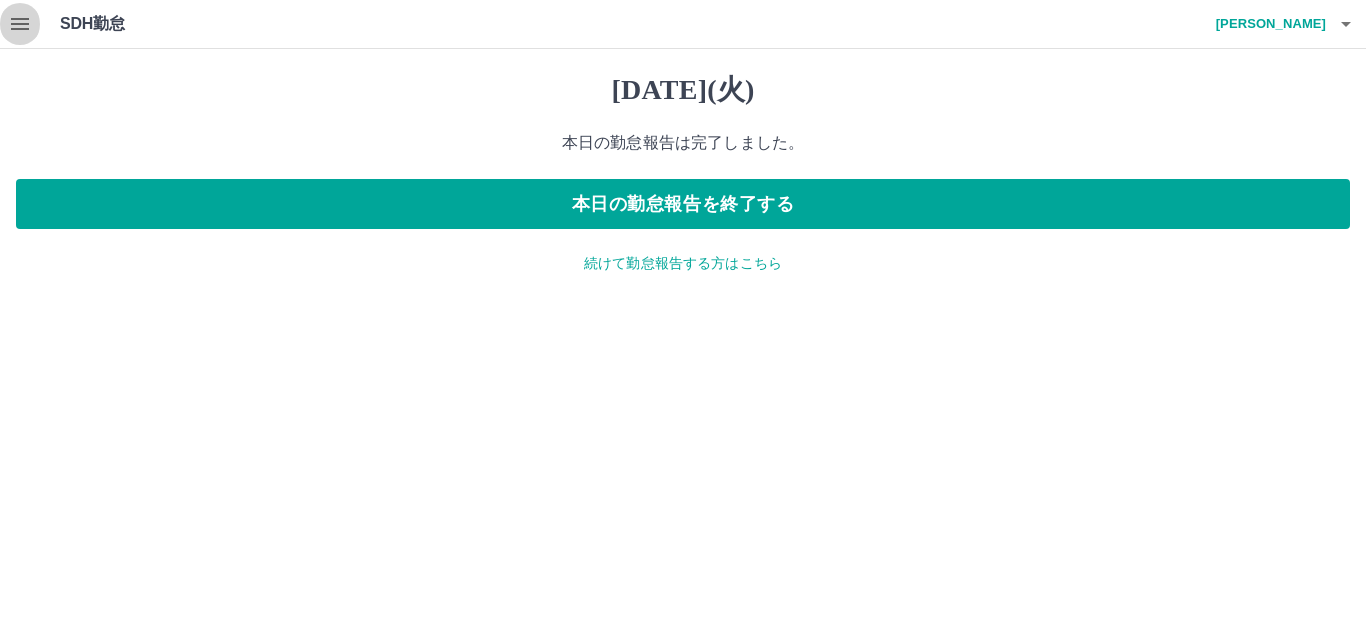 click 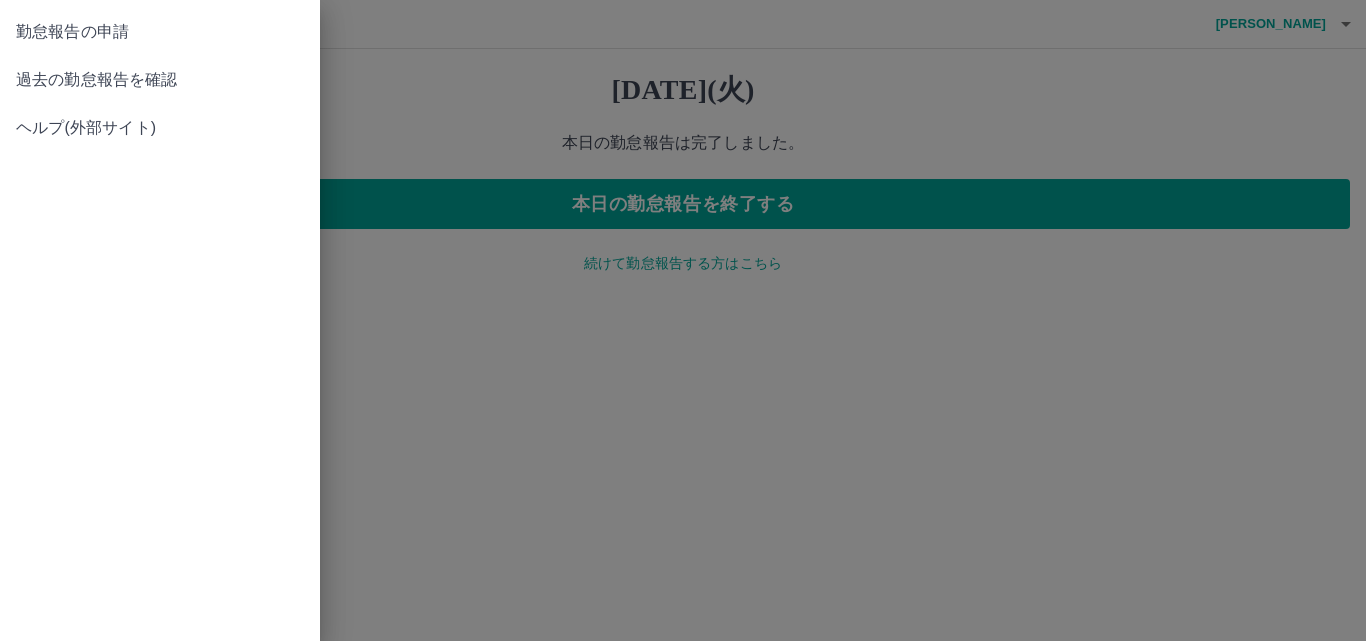 drag, startPoint x: 523, startPoint y: 107, endPoint x: 275, endPoint y: 61, distance: 252.23006 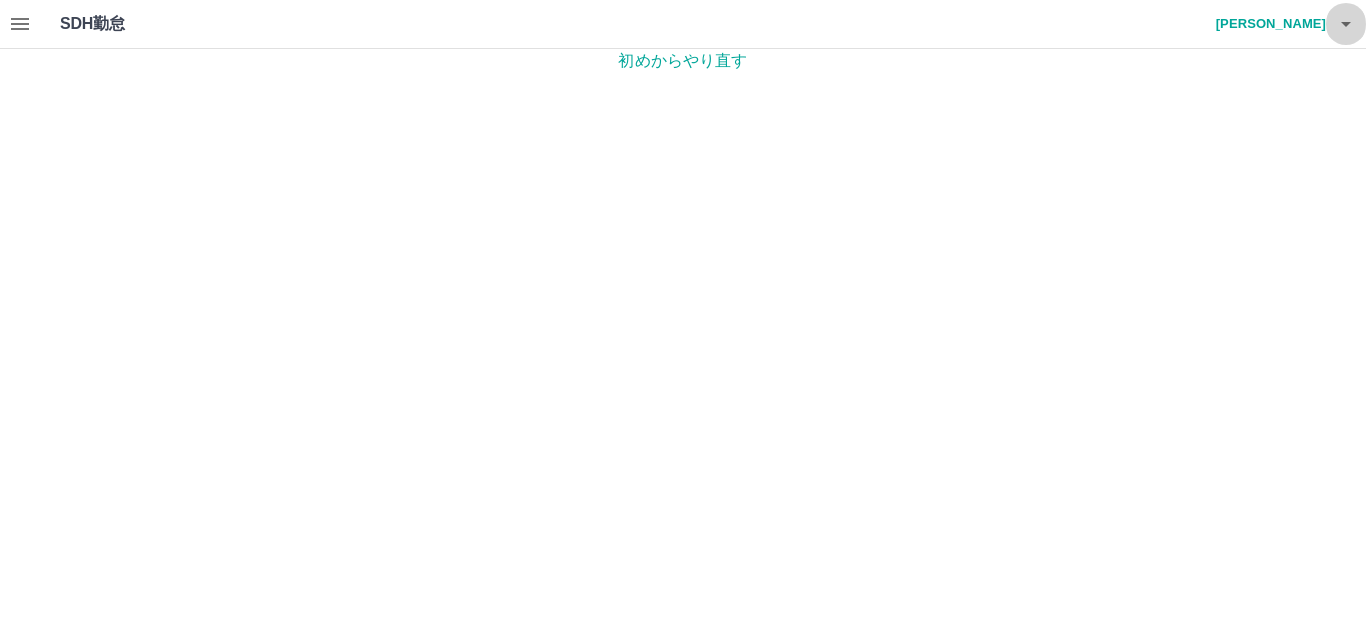 click 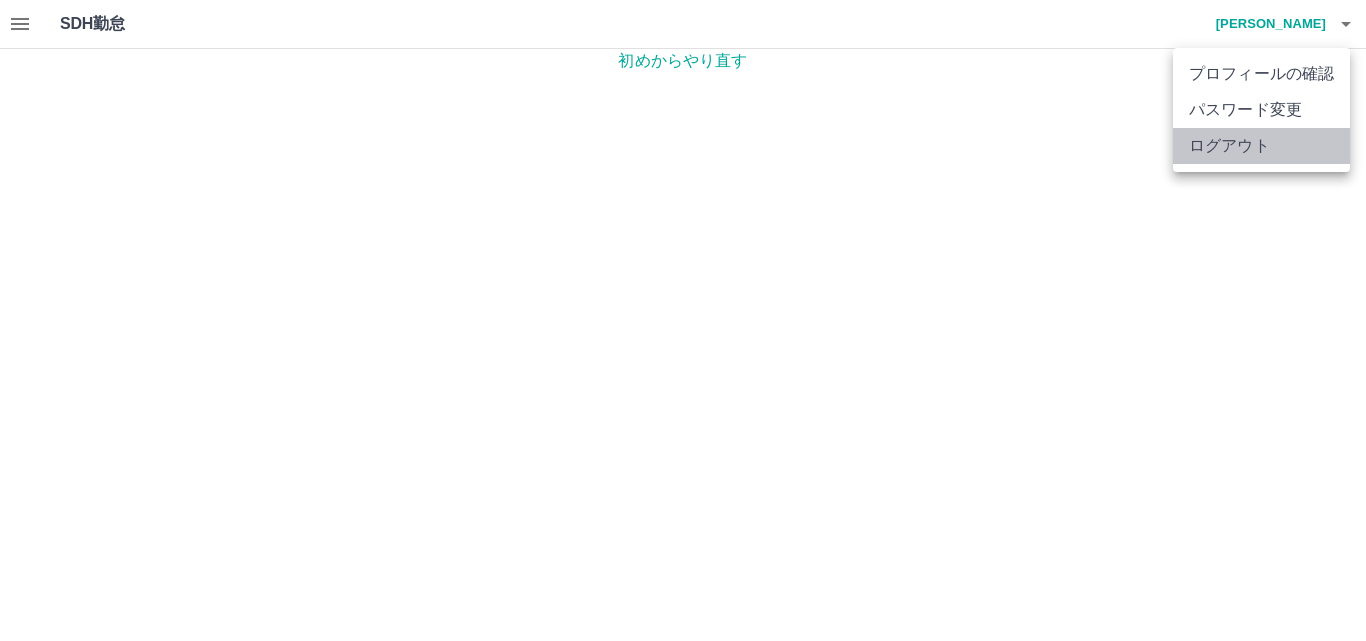 click on "ログアウト" at bounding box center [1261, 146] 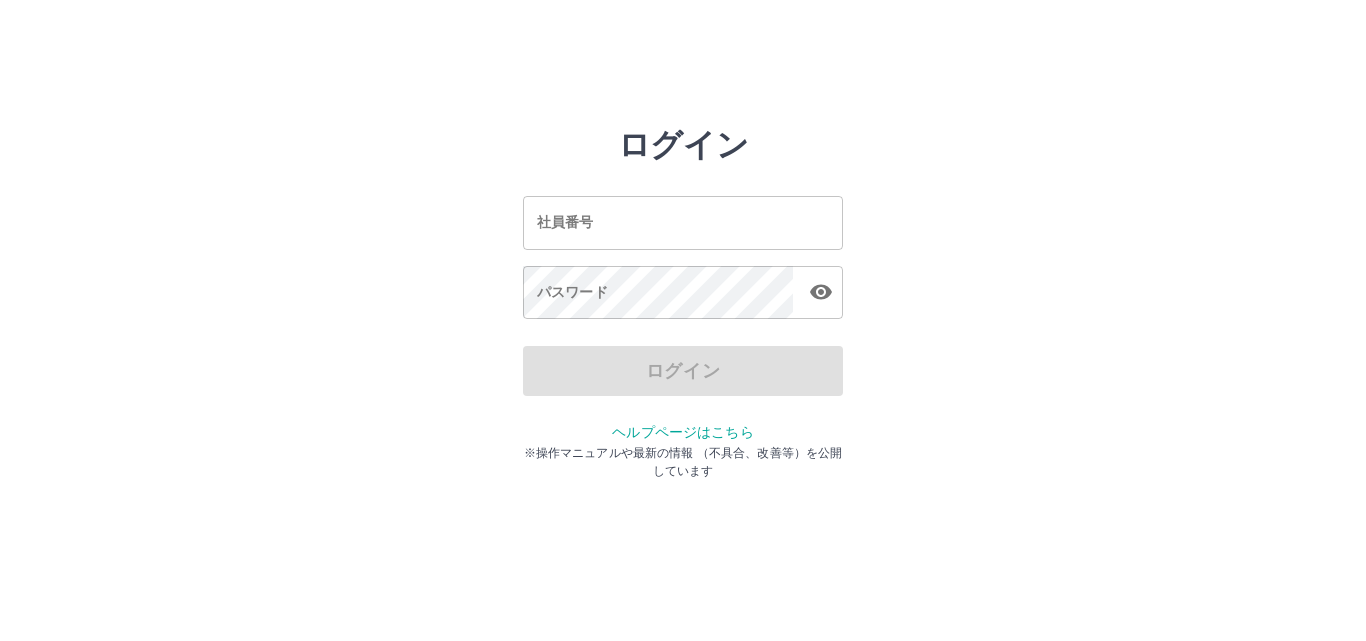 scroll, scrollTop: 0, scrollLeft: 0, axis: both 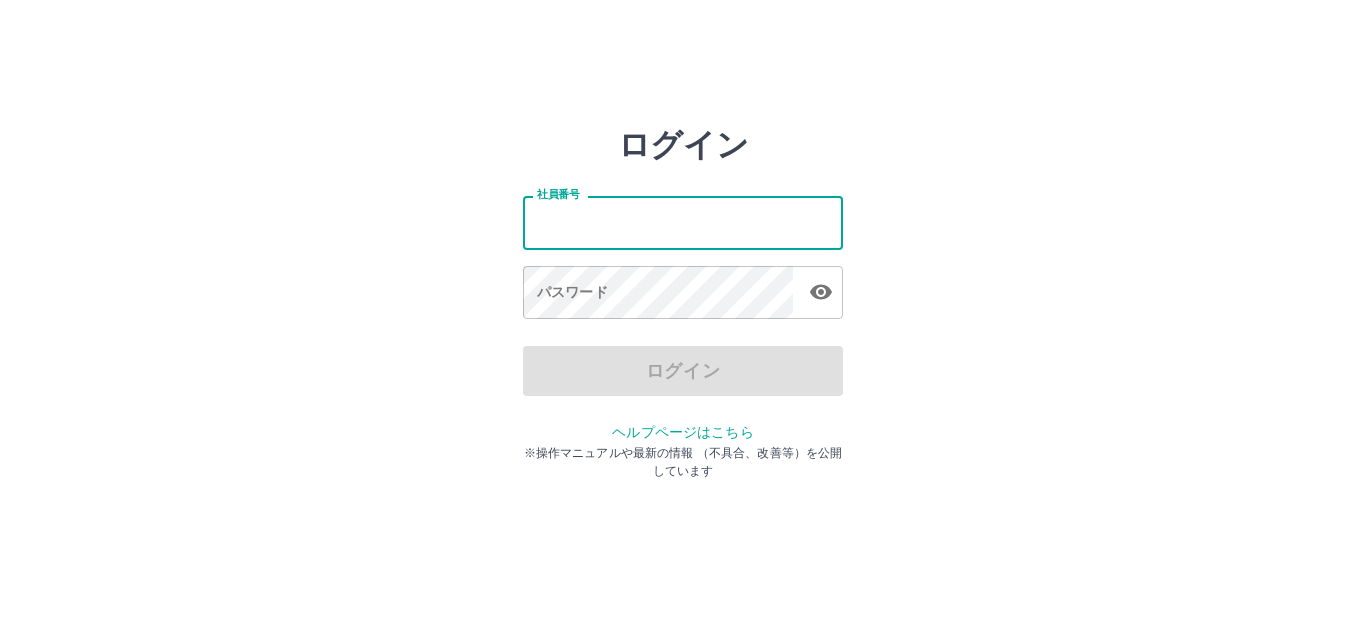 click on "社員番号" at bounding box center (683, 222) 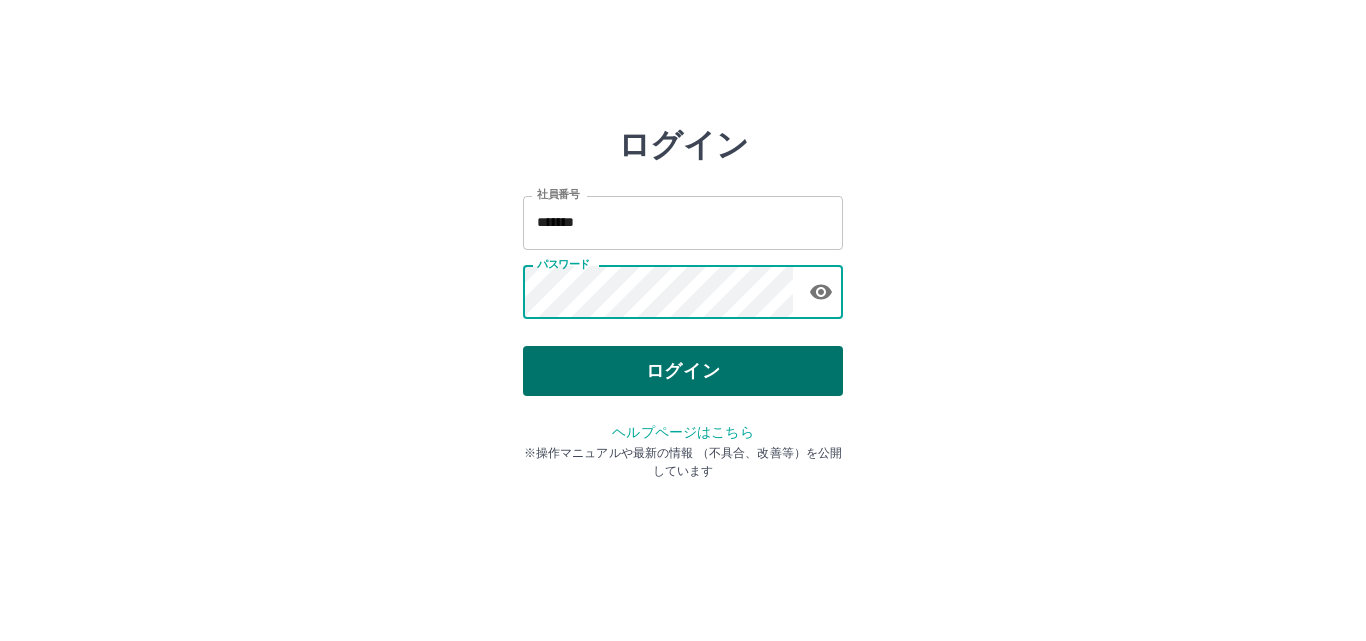 click on "ログイン" at bounding box center [683, 371] 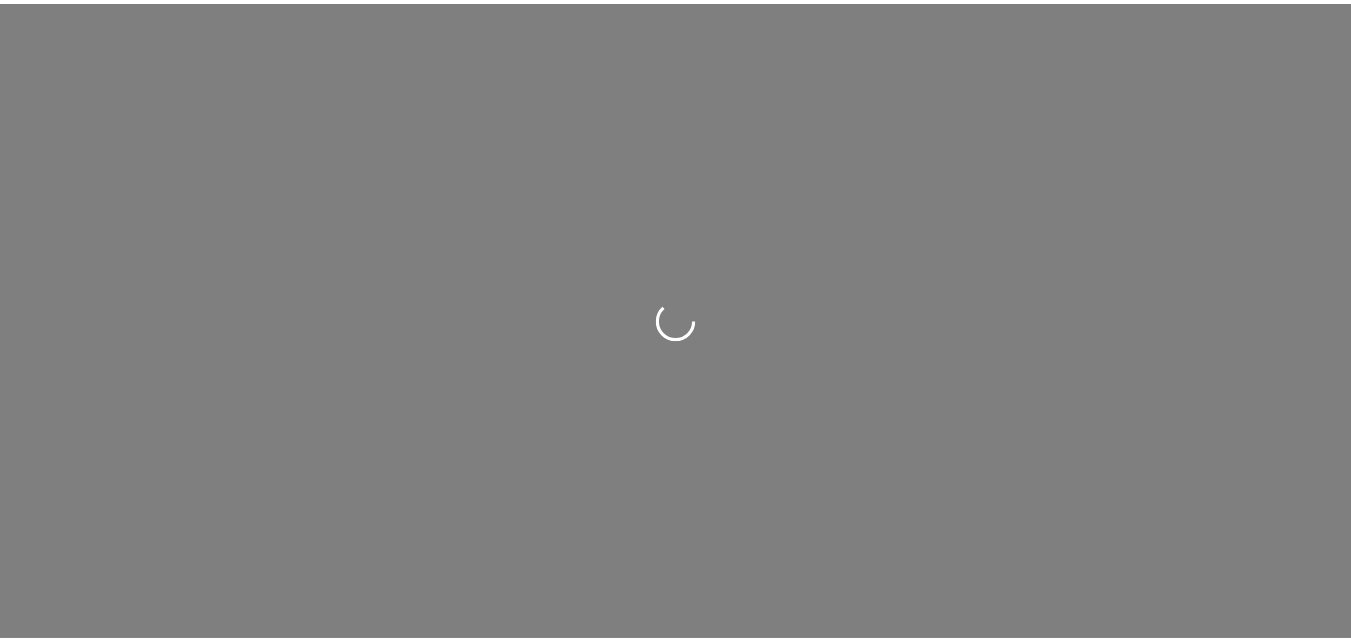 scroll, scrollTop: 0, scrollLeft: 0, axis: both 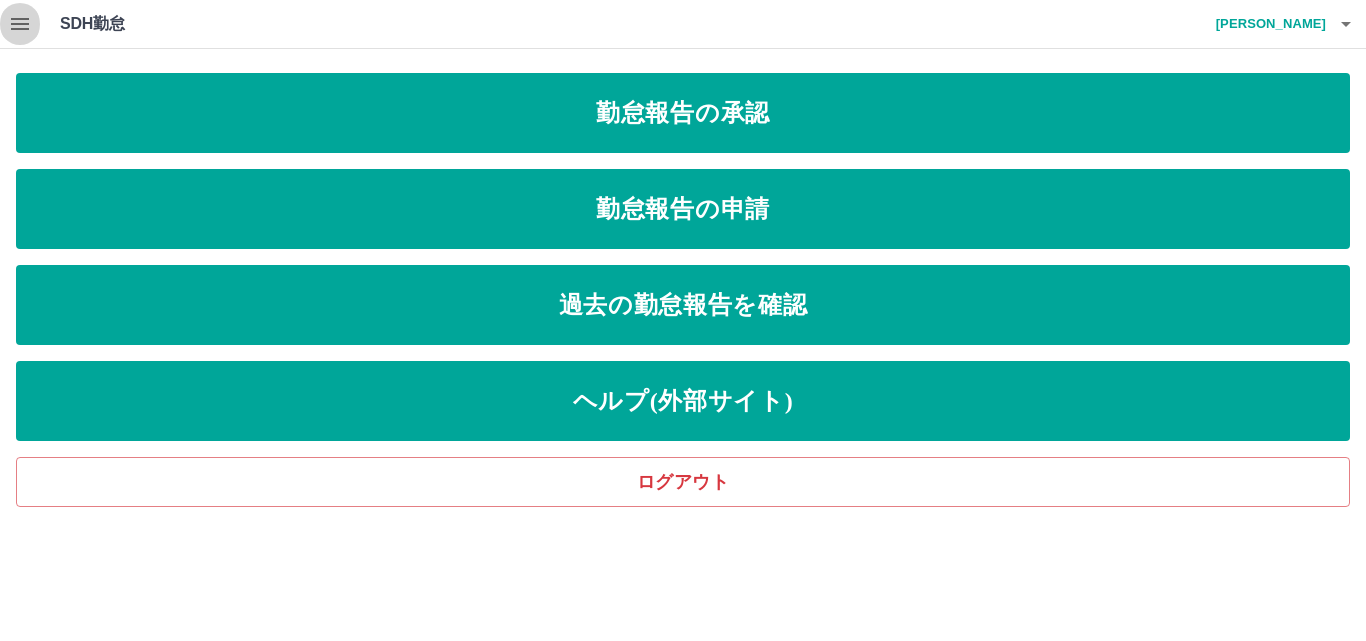 click 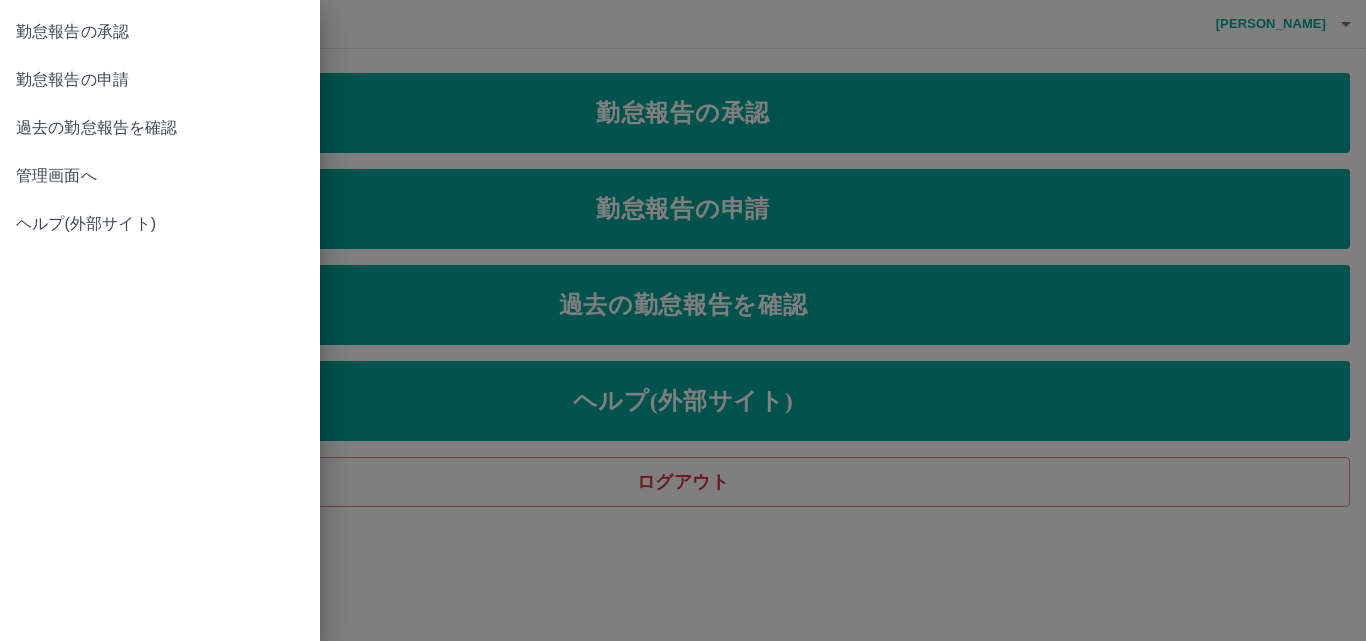 click on "管理画面へ" at bounding box center (160, 176) 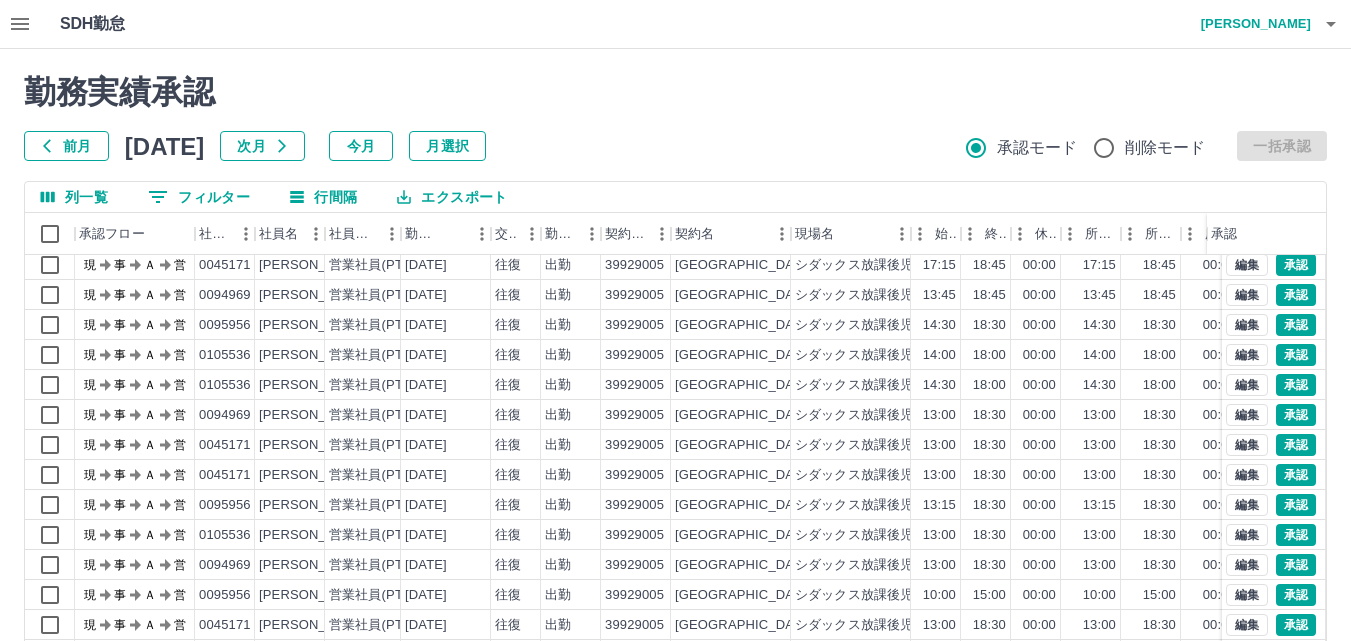scroll, scrollTop: 0, scrollLeft: 0, axis: both 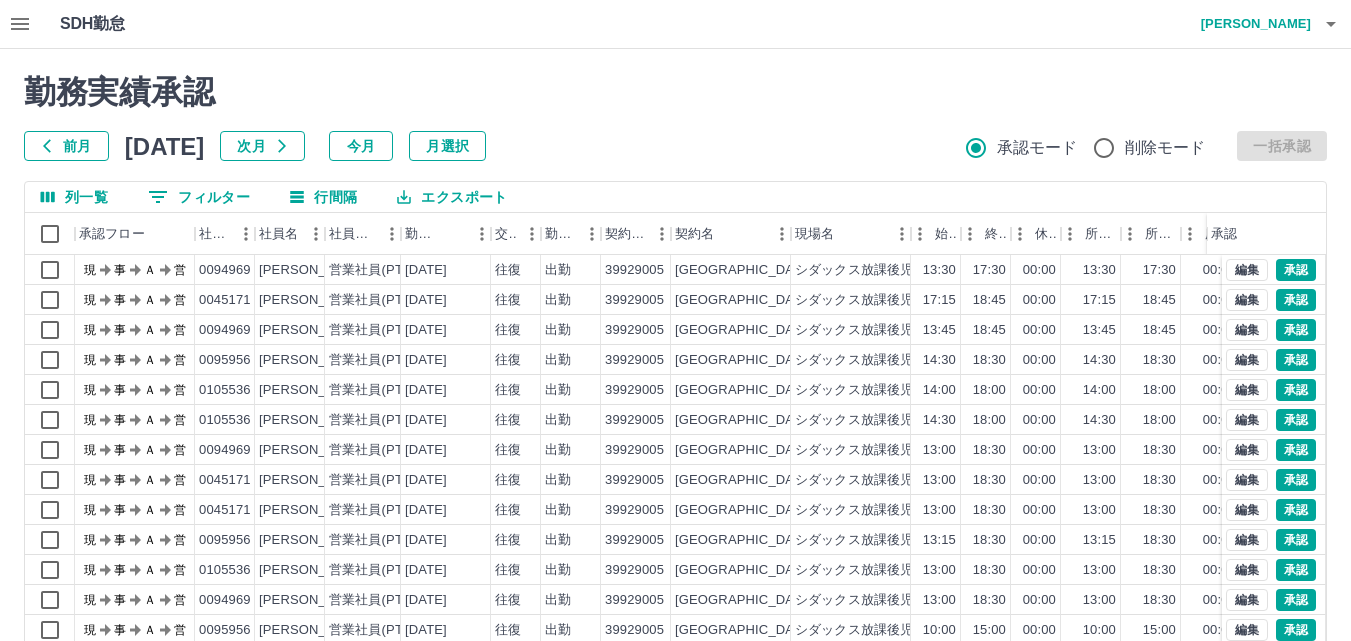 click 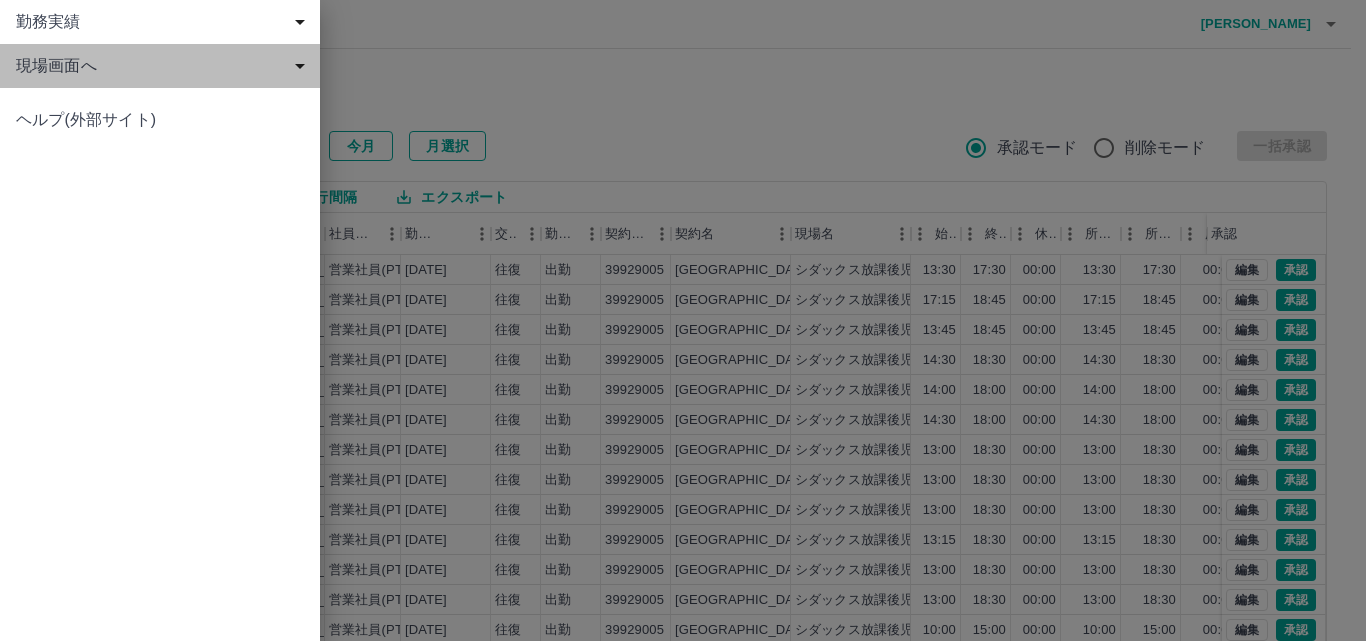 click on "現場画面へ" at bounding box center (164, 66) 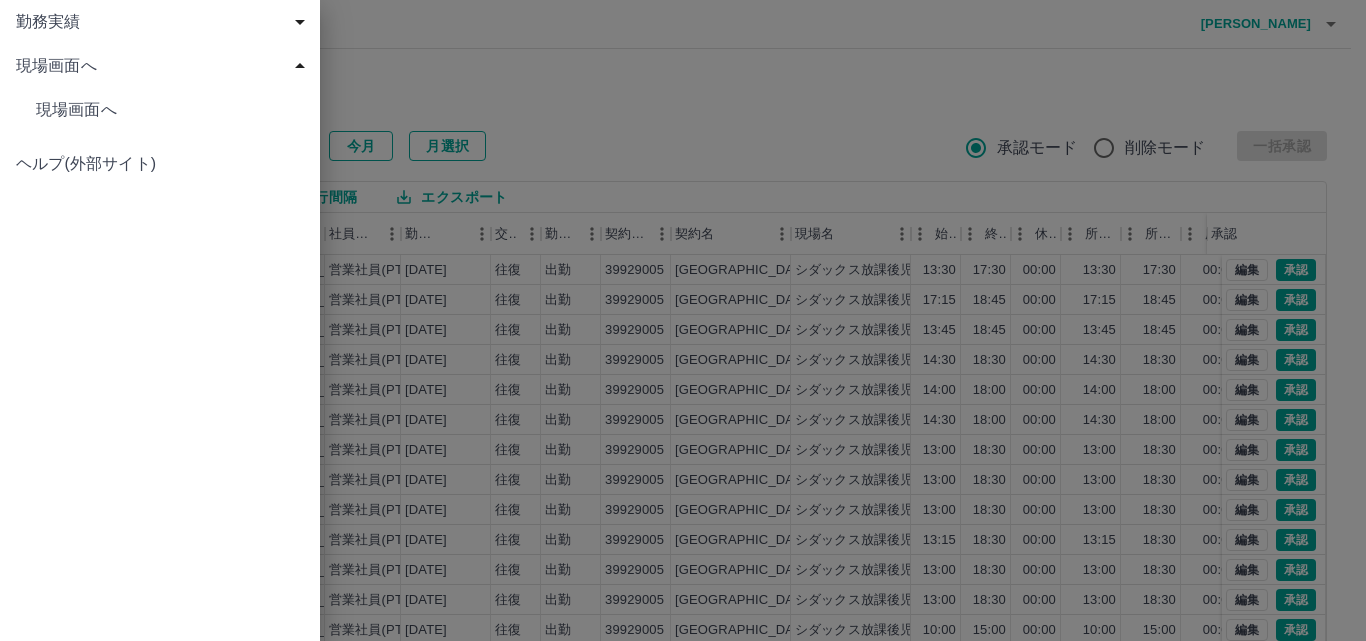 click on "現場画面へ" at bounding box center (170, 110) 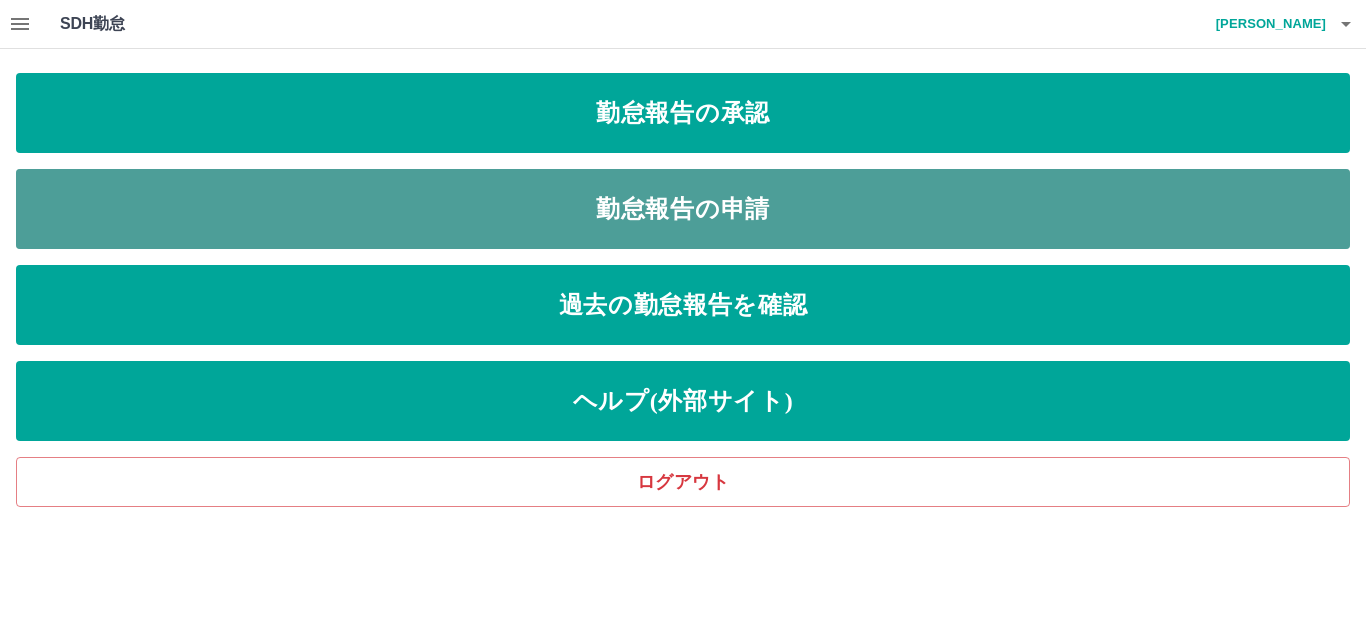 click on "勤怠報告の申請" at bounding box center (683, 209) 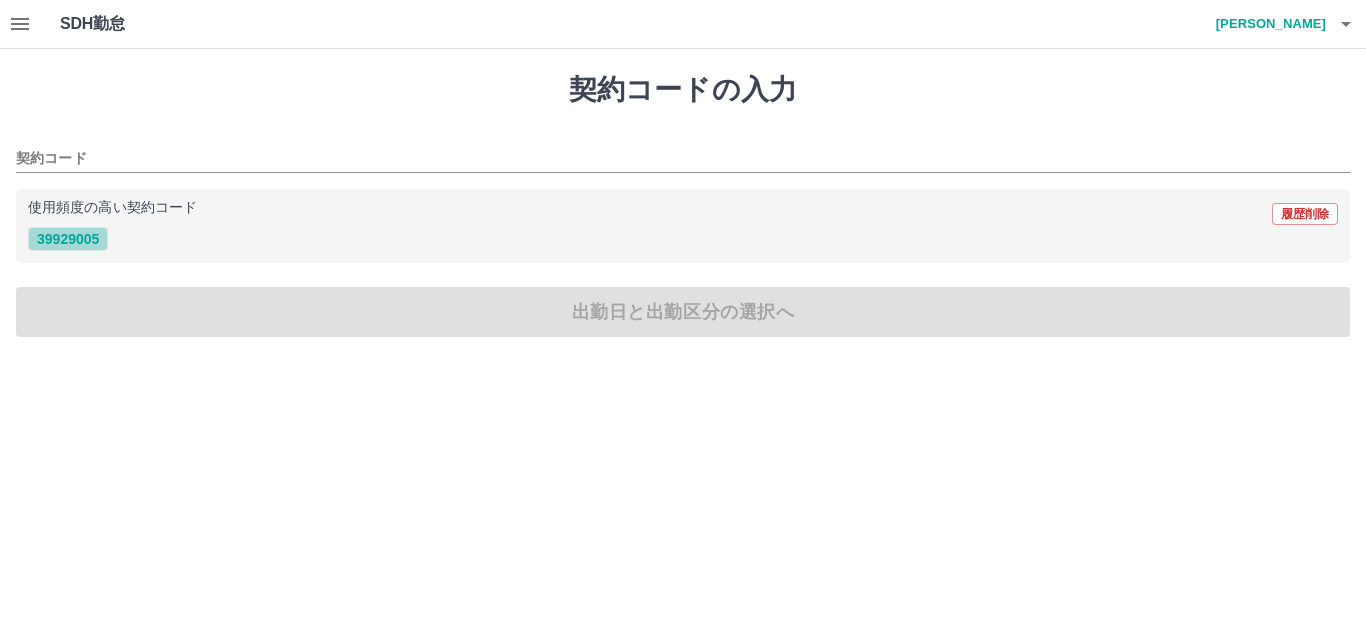 click on "39929005" at bounding box center (68, 239) 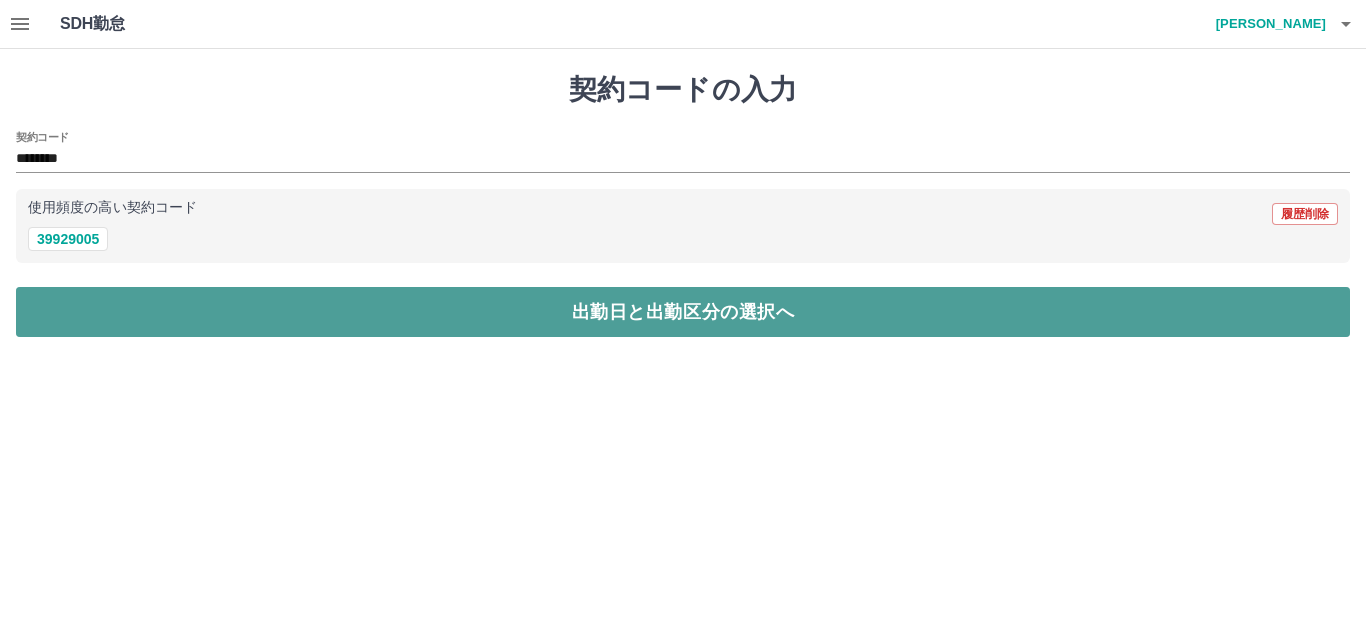 click on "出勤日と出勤区分の選択へ" at bounding box center [683, 312] 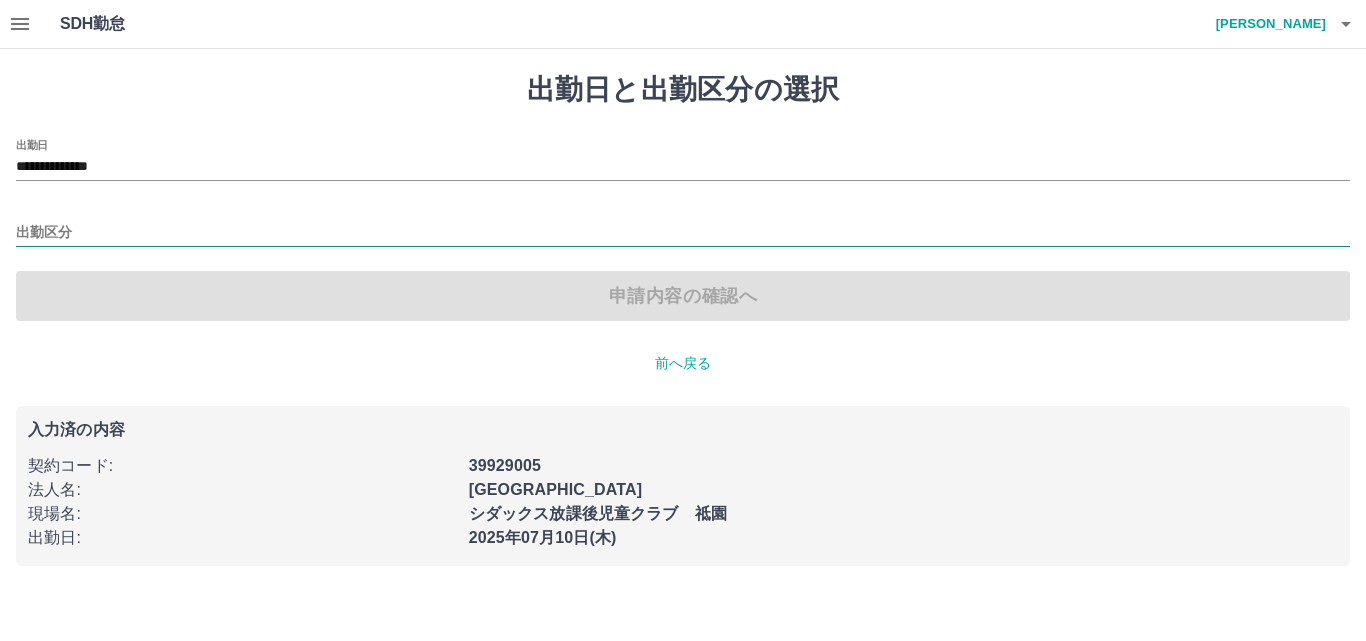 click on "出勤区分" at bounding box center [683, 233] 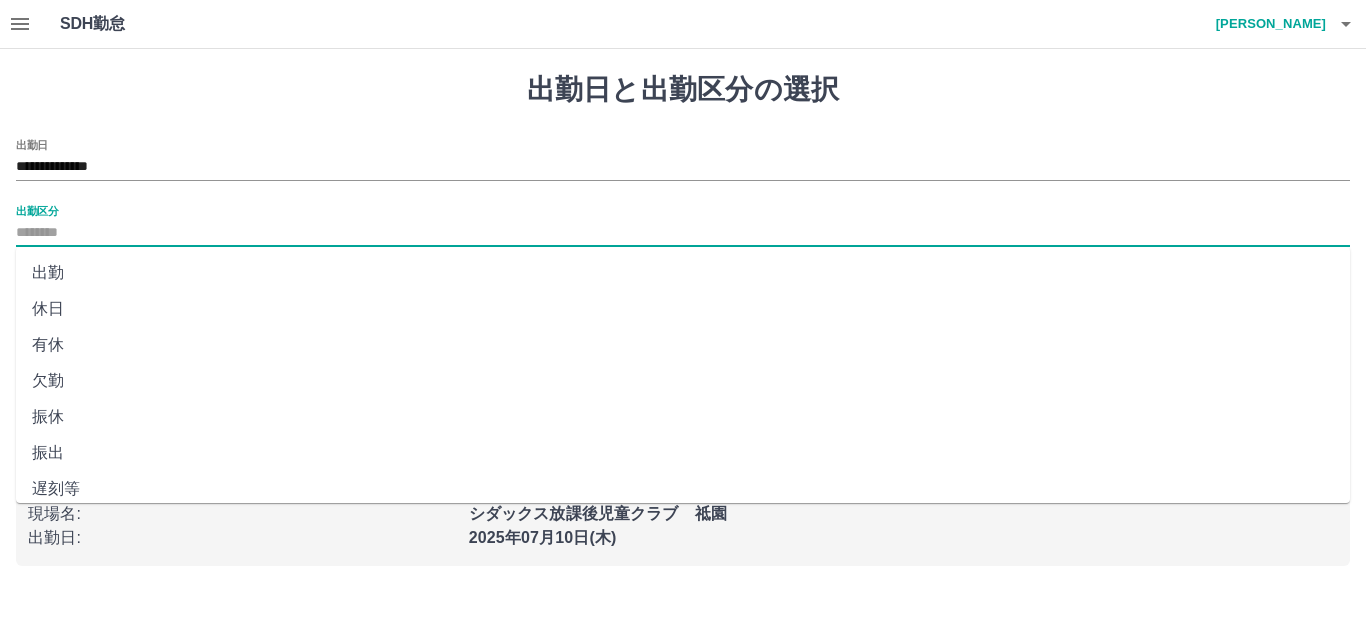 click on "出勤" at bounding box center [683, 273] 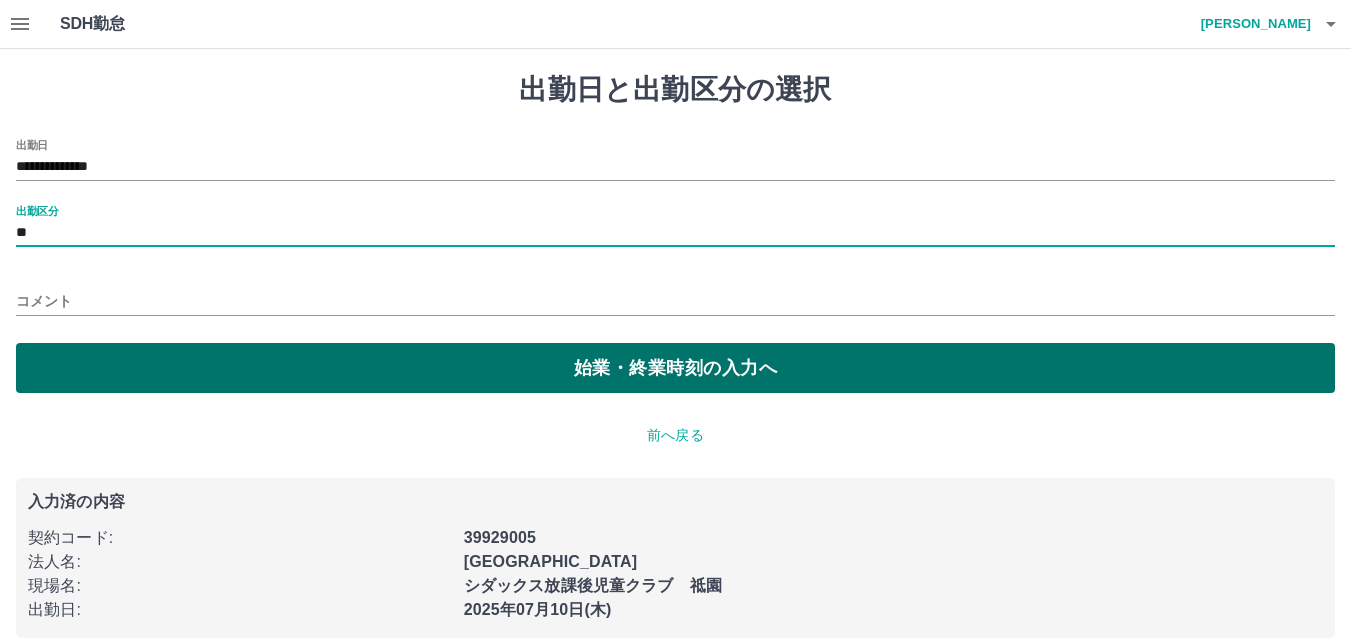 click on "始業・終業時刻の入力へ" at bounding box center (675, 368) 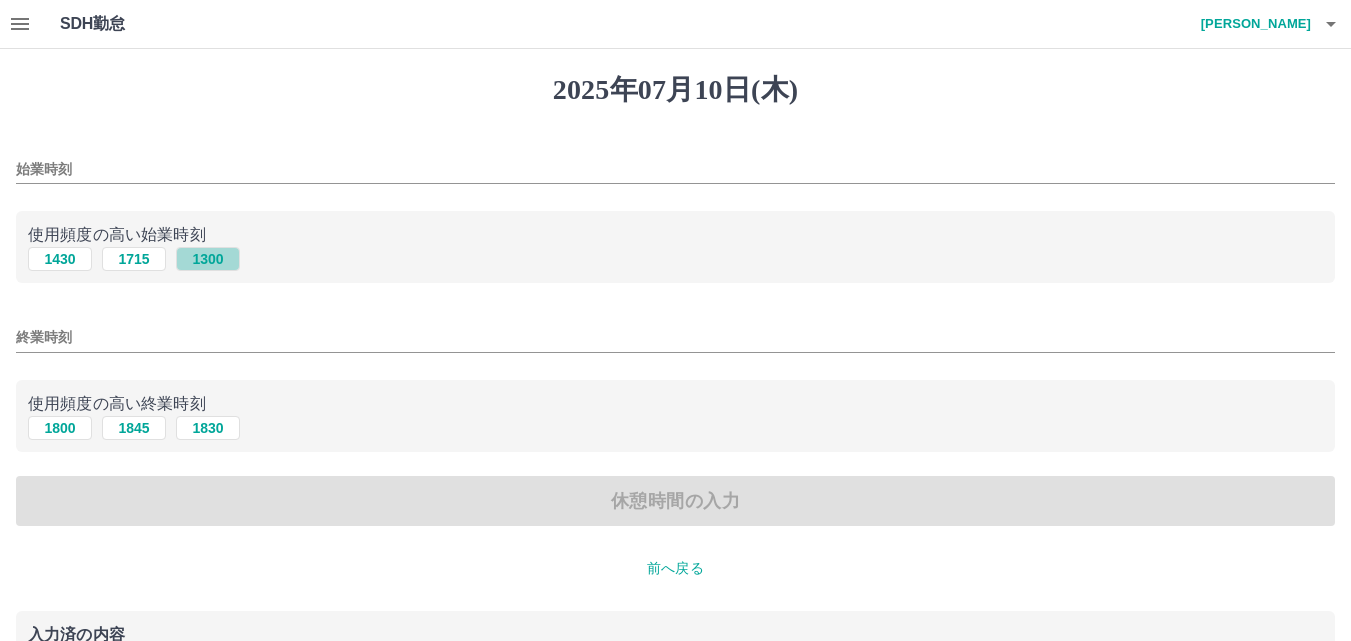 click on "1300" at bounding box center [208, 259] 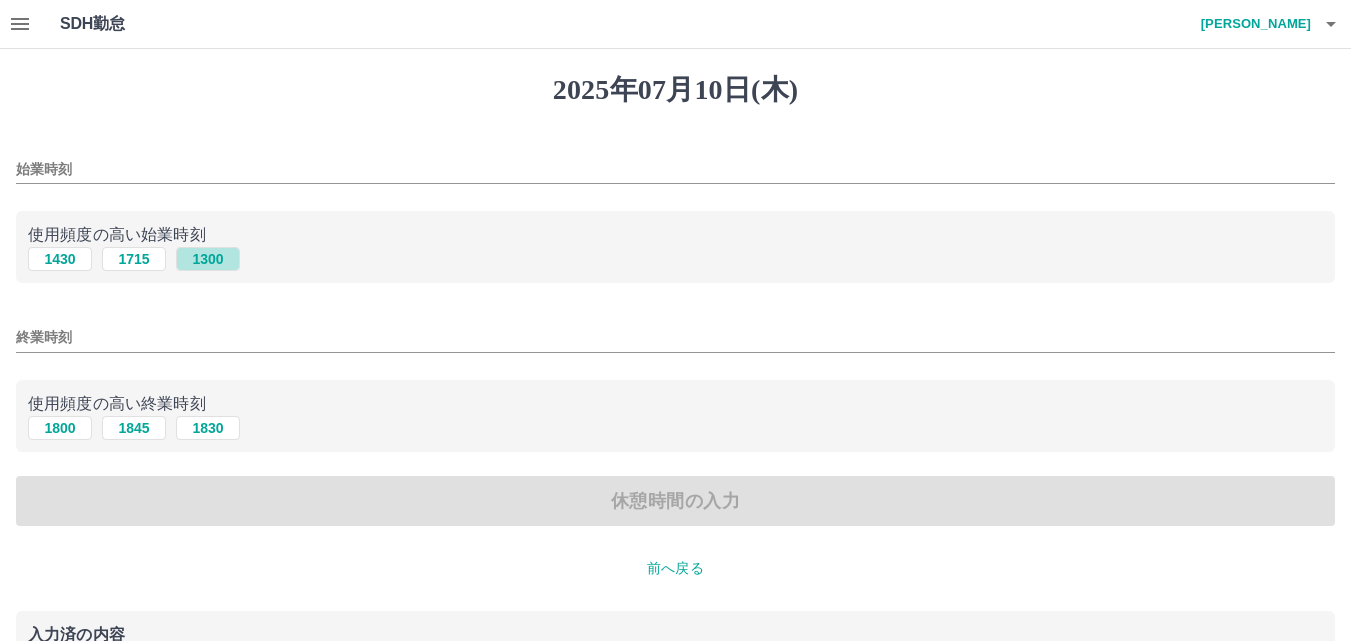type on "****" 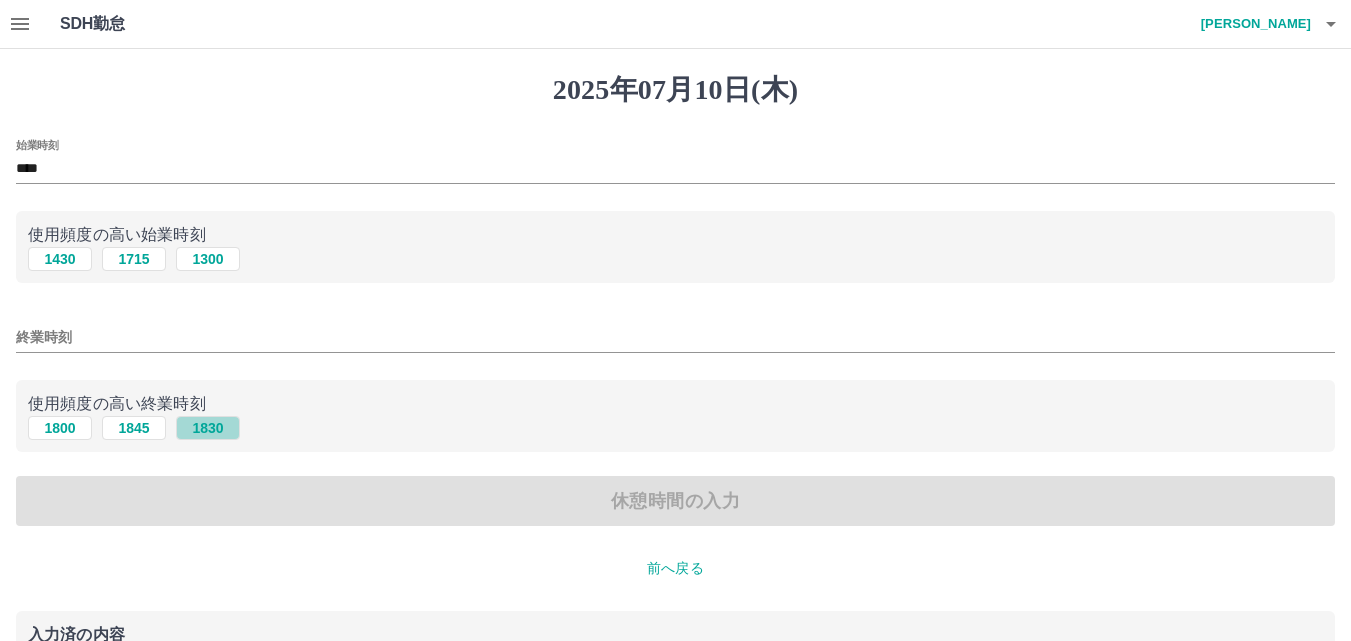 click on "1830" at bounding box center (208, 428) 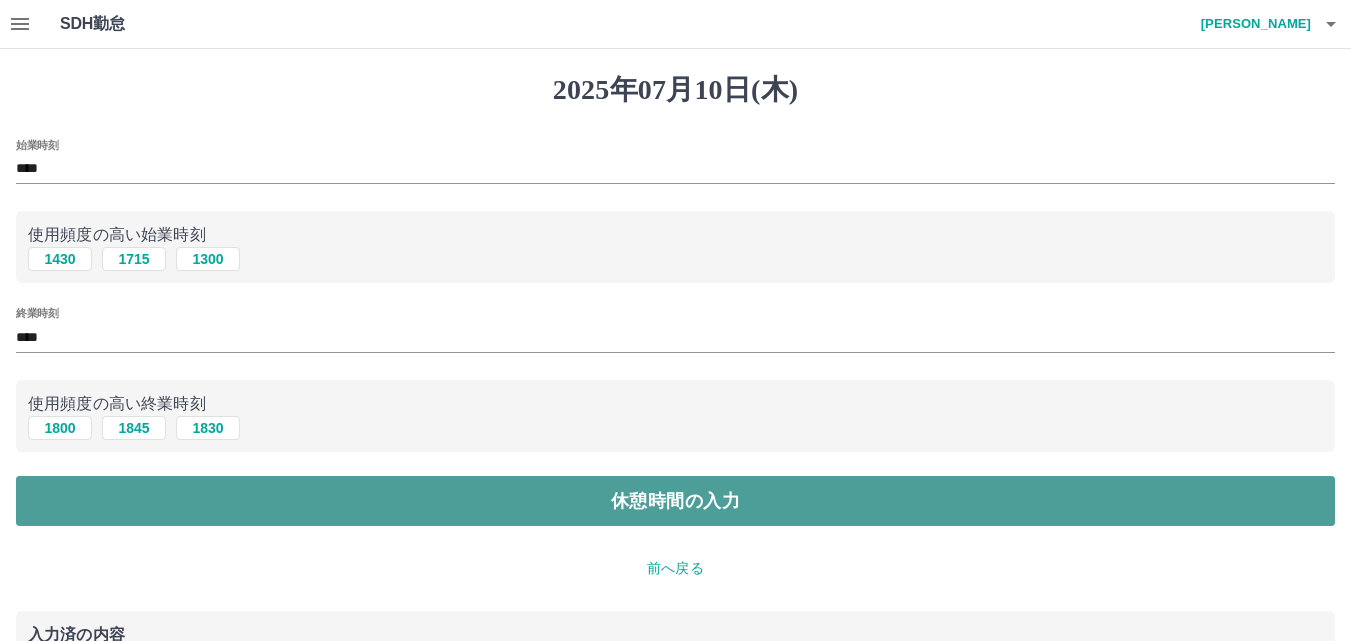 click on "休憩時間の入力" at bounding box center [675, 501] 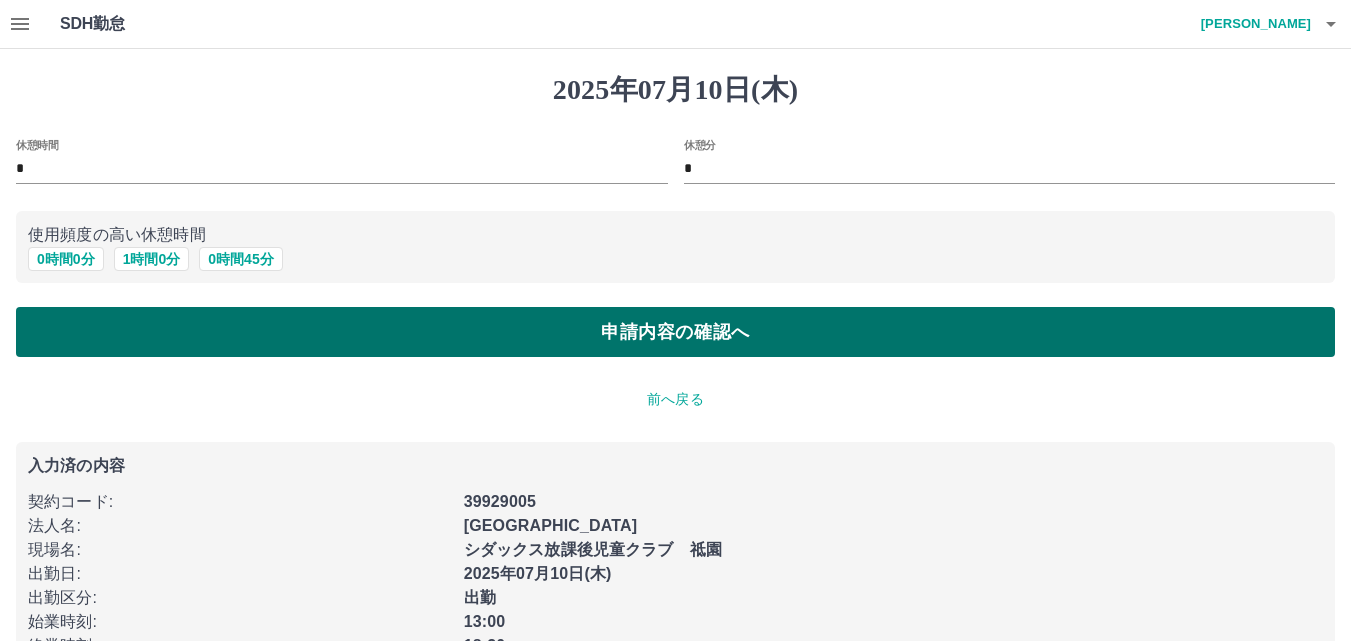 click on "申請内容の確認へ" at bounding box center [675, 332] 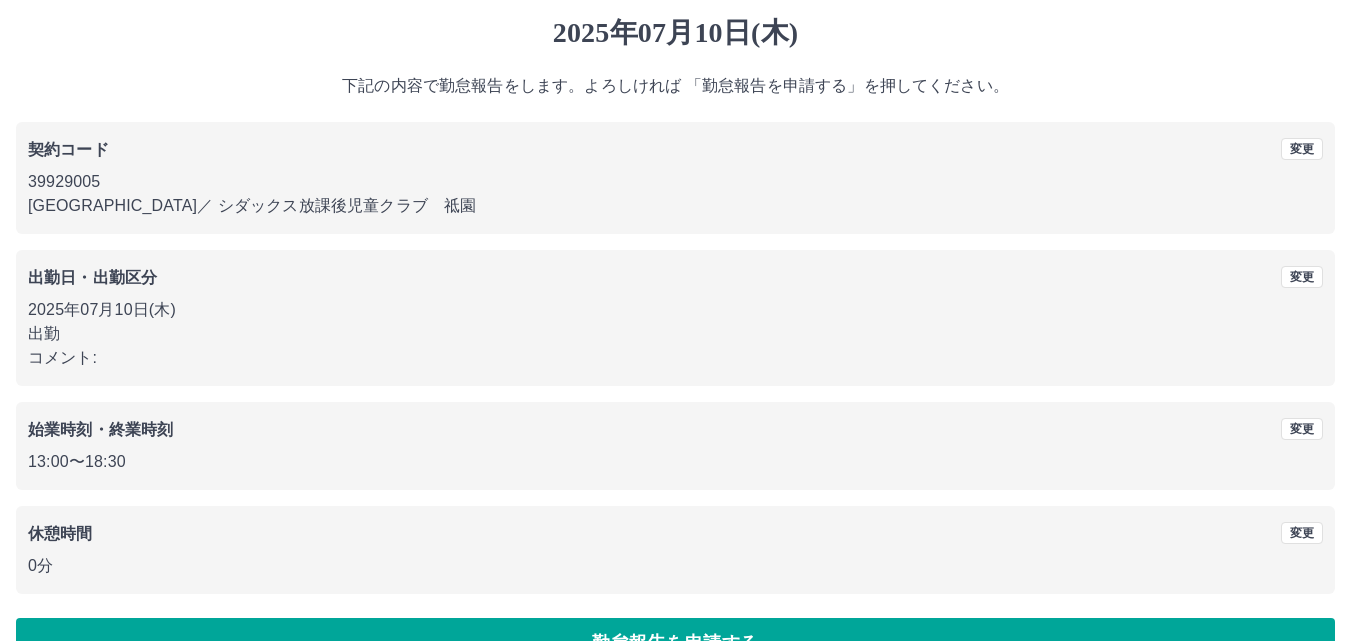 scroll, scrollTop: 108, scrollLeft: 0, axis: vertical 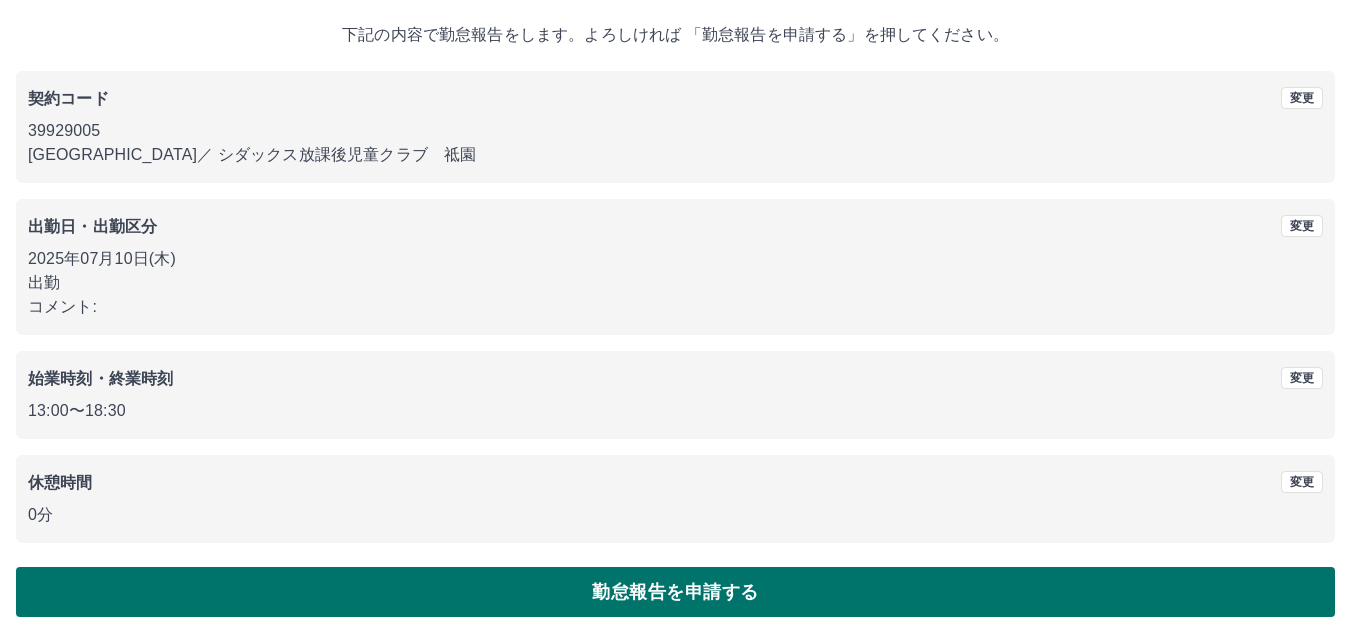 click on "勤怠報告を申請する" at bounding box center [675, 592] 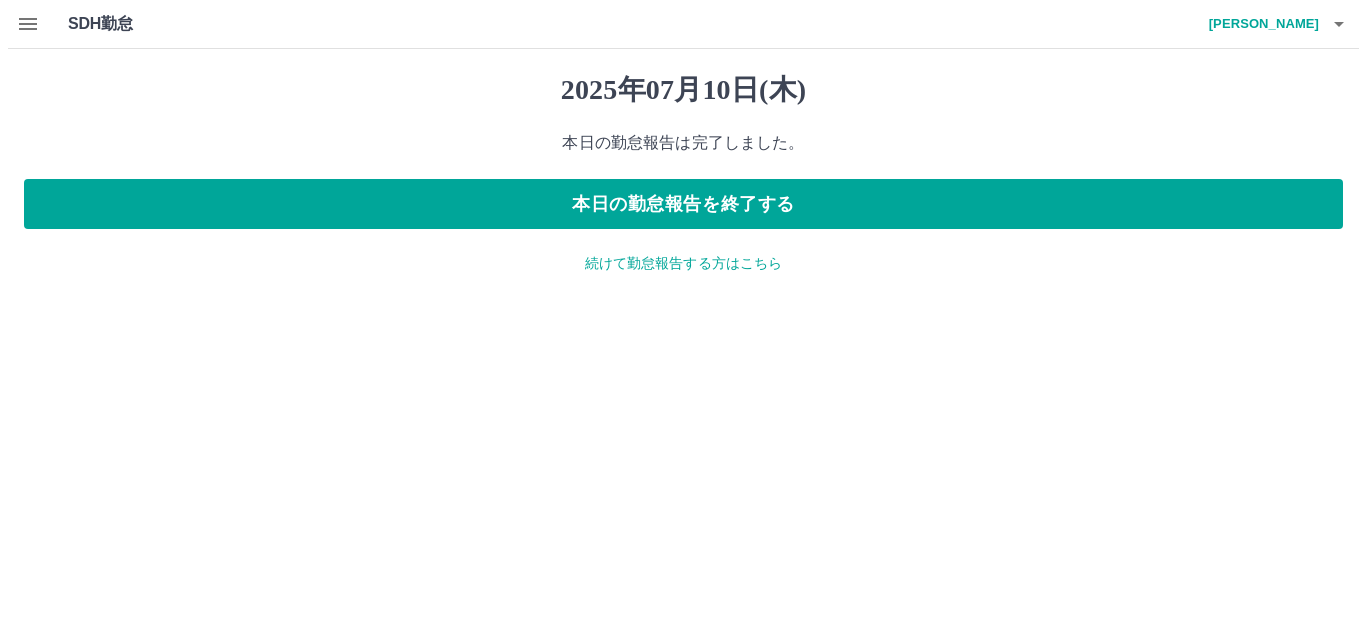 scroll, scrollTop: 0, scrollLeft: 0, axis: both 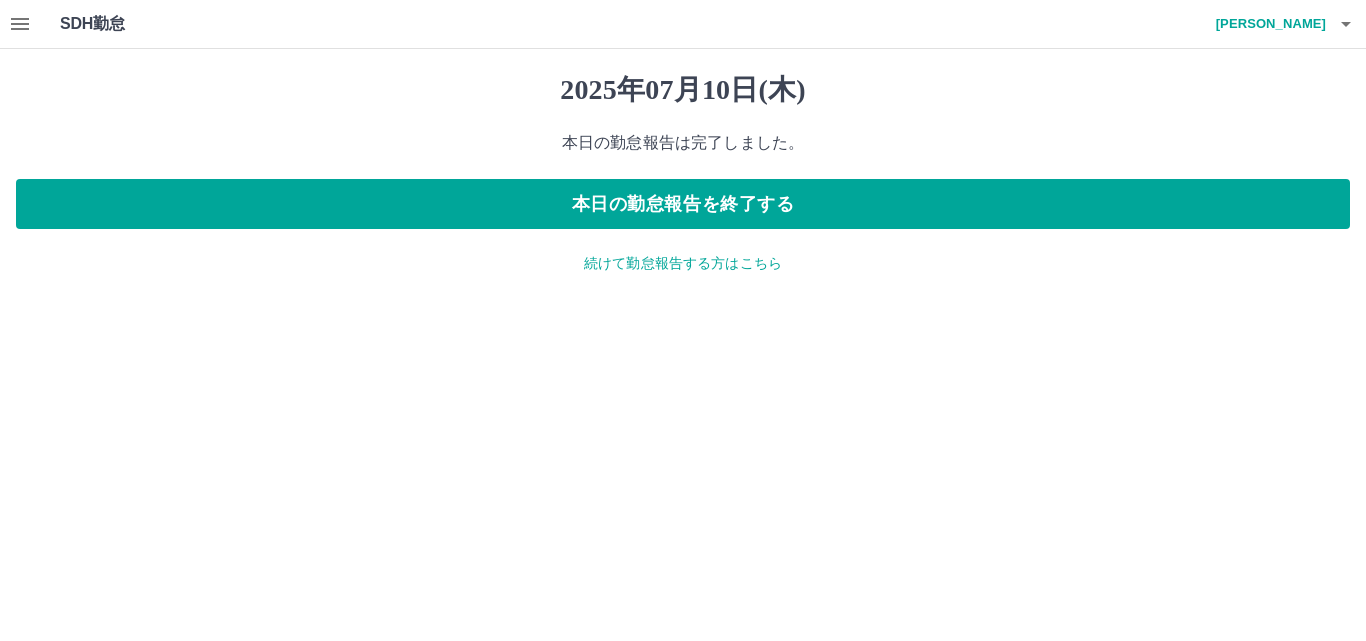 click 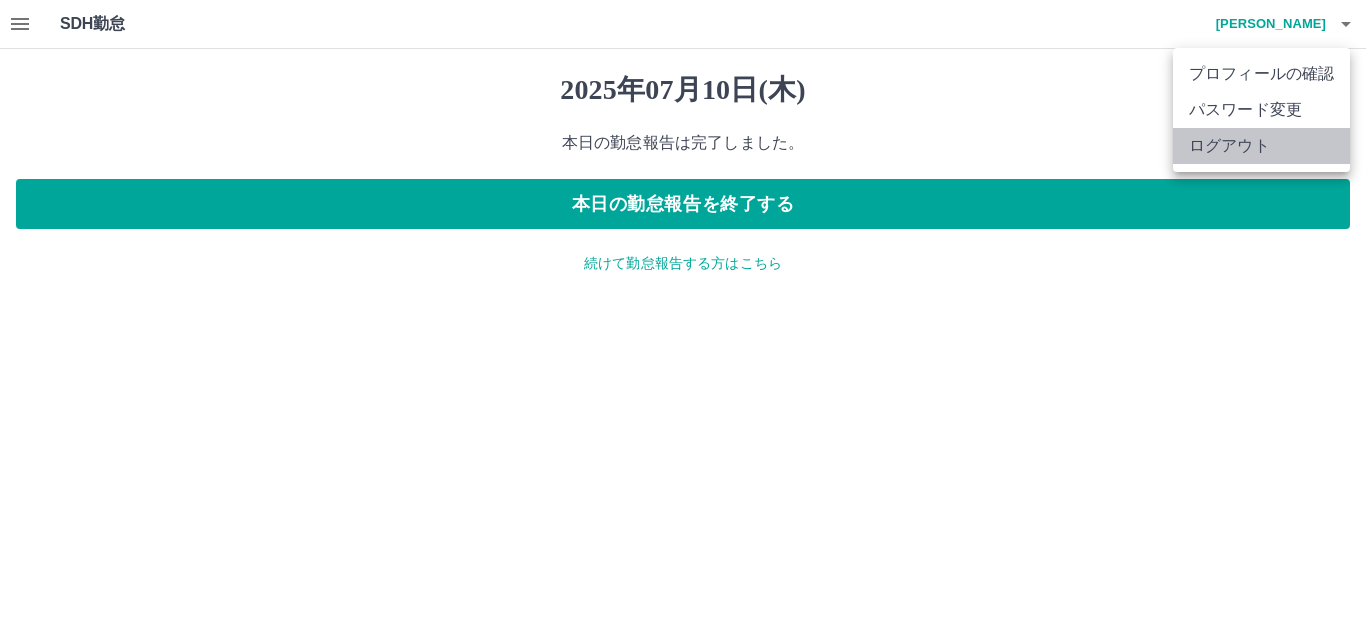 click on "ログアウト" at bounding box center [1261, 146] 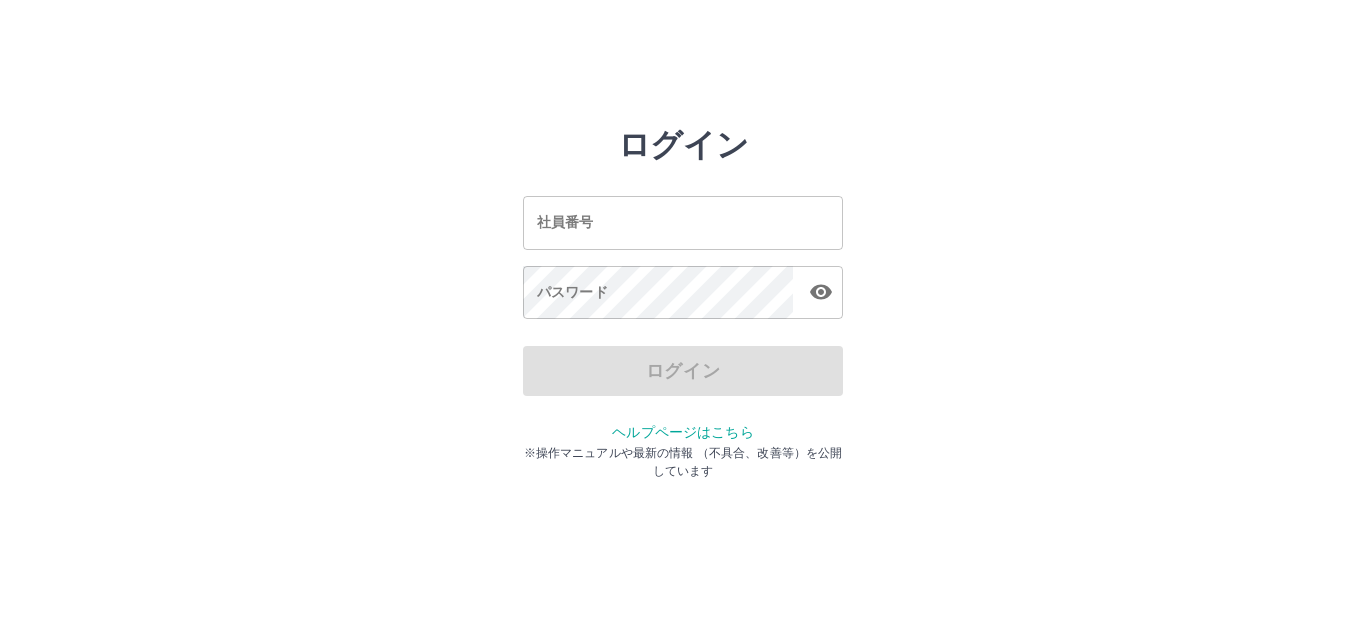 scroll, scrollTop: 0, scrollLeft: 0, axis: both 